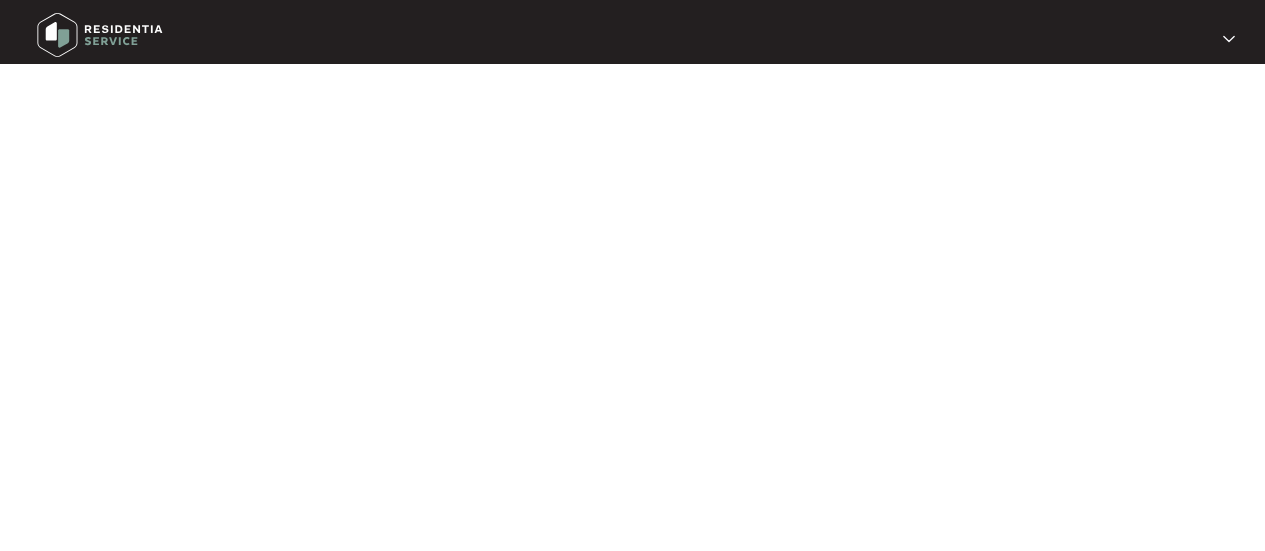 scroll, scrollTop: 0, scrollLeft: 0, axis: both 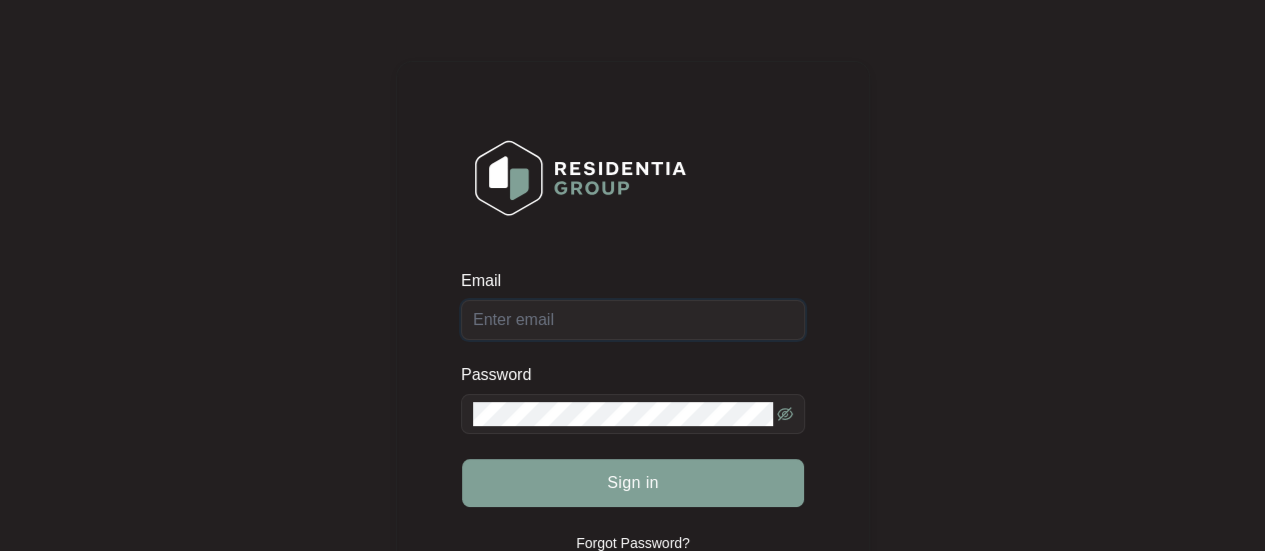 type on "[EMAIL]" 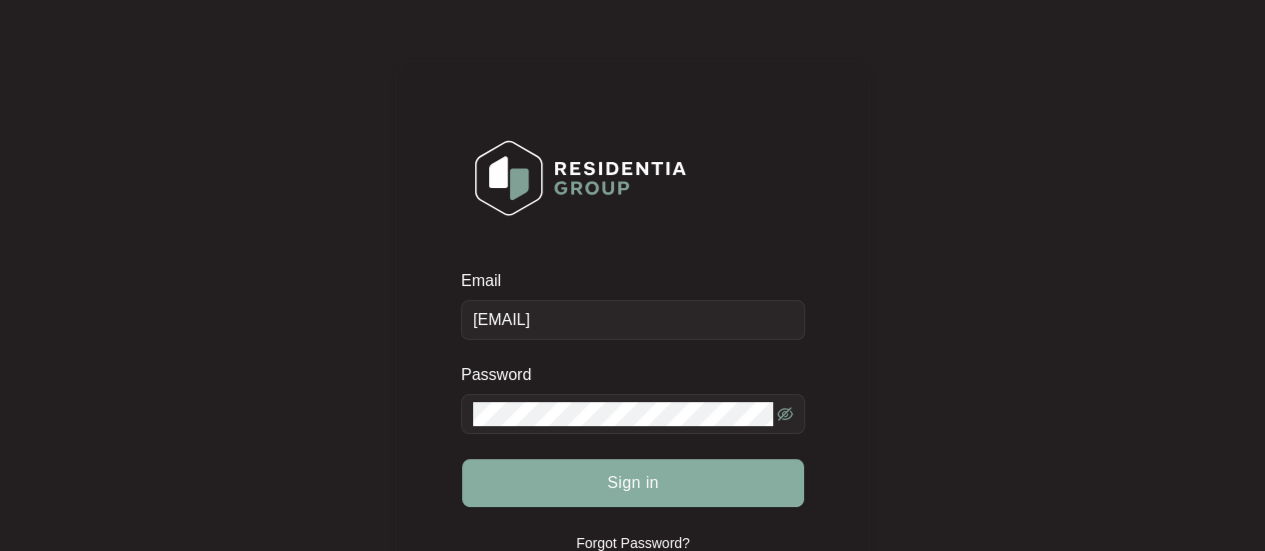 click on "Sign in" at bounding box center [633, 483] 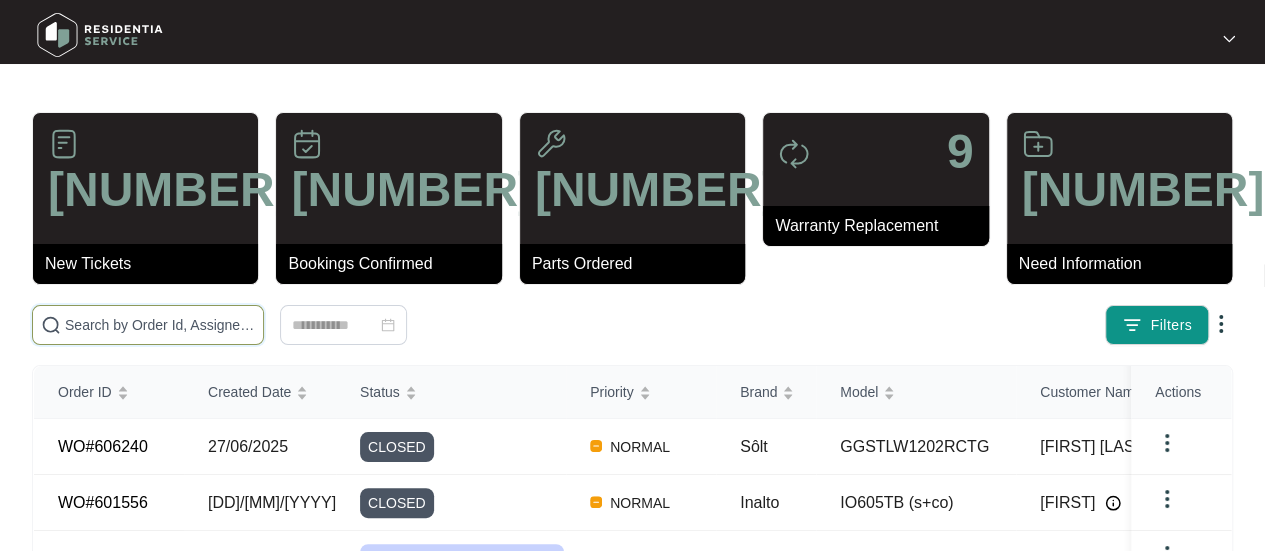 click at bounding box center (160, 325) 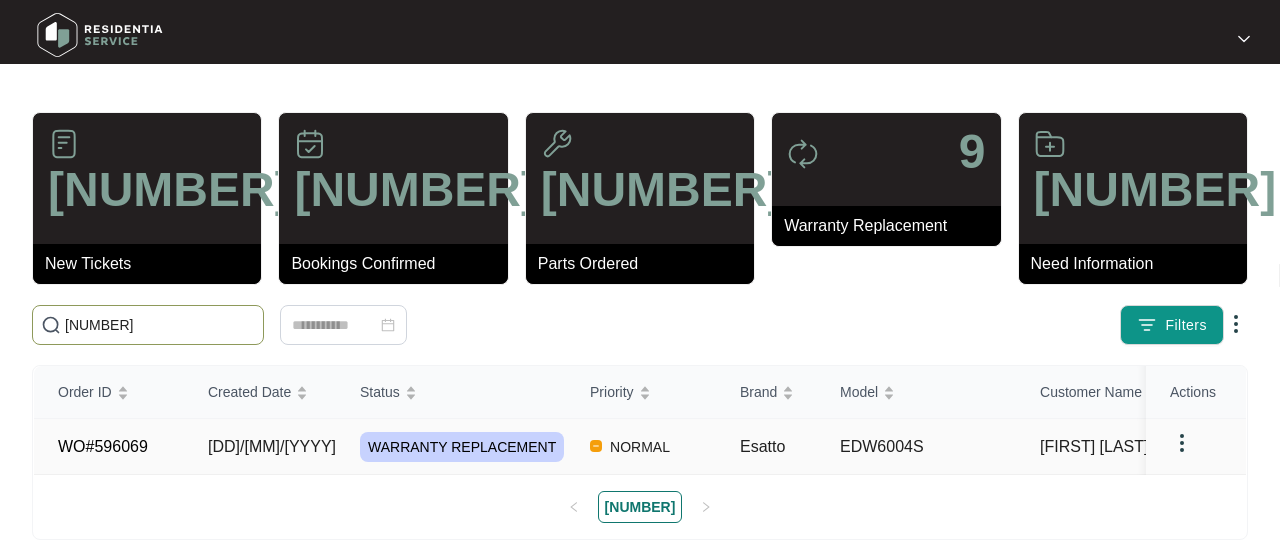 type on "[NUMBER]" 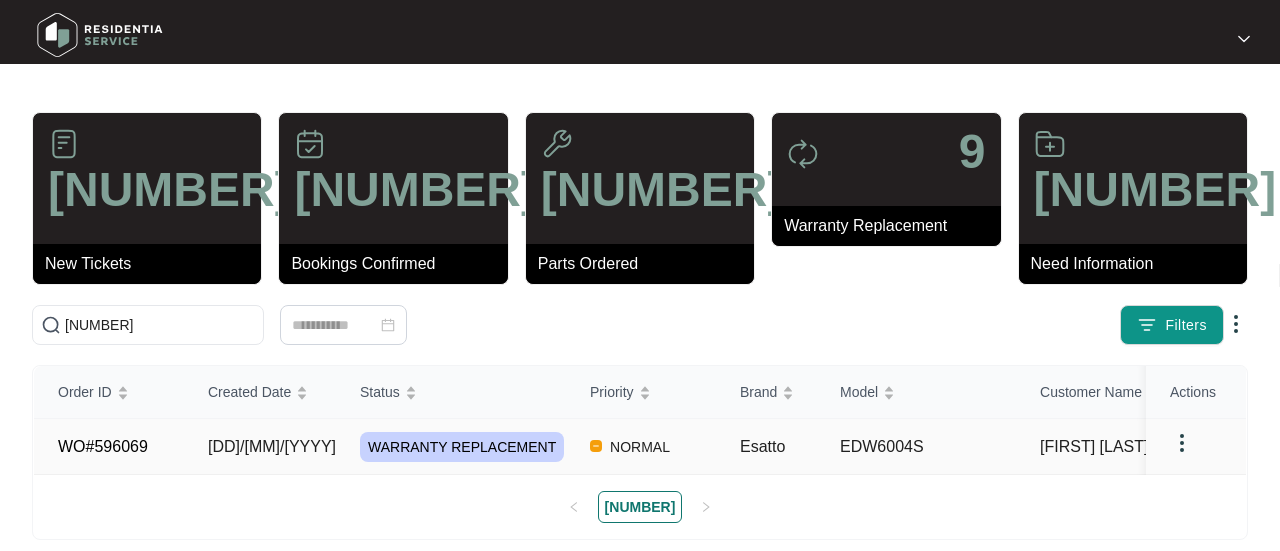 click on "[DD]/[MM]/[YYYY]" at bounding box center [272, 446] 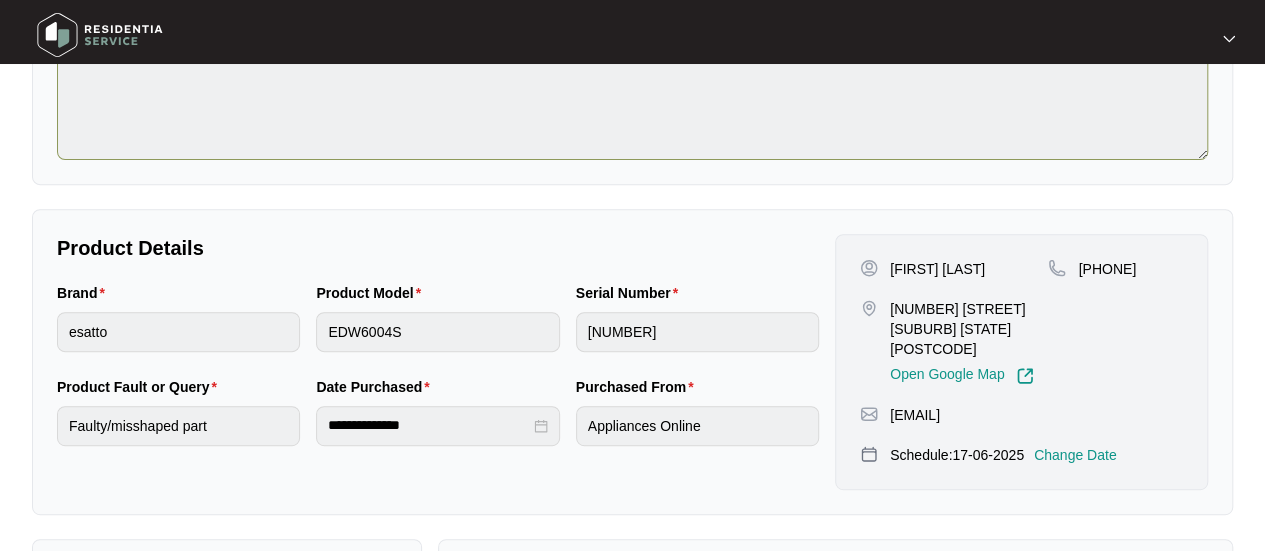 scroll, scrollTop: 600, scrollLeft: 0, axis: vertical 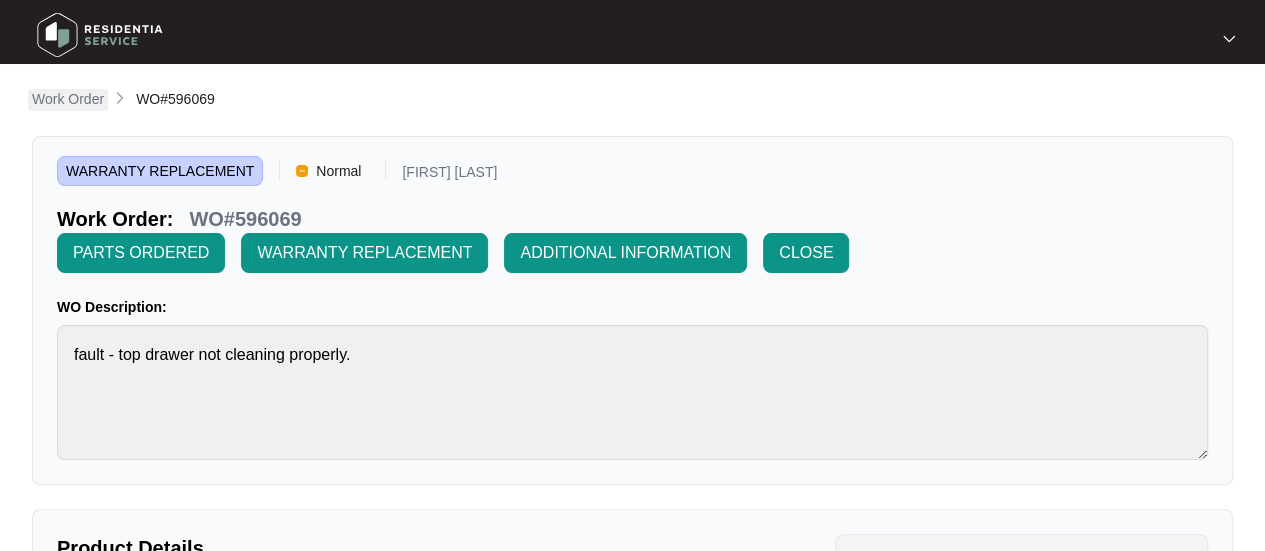 click on "Work Order" at bounding box center (68, 99) 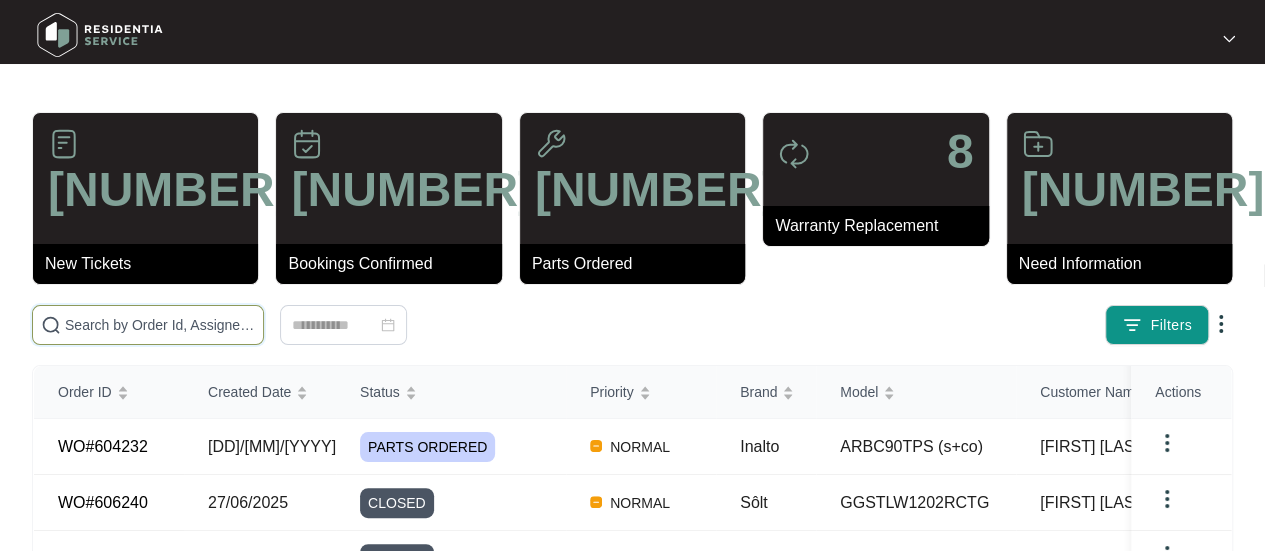 click at bounding box center (160, 325) 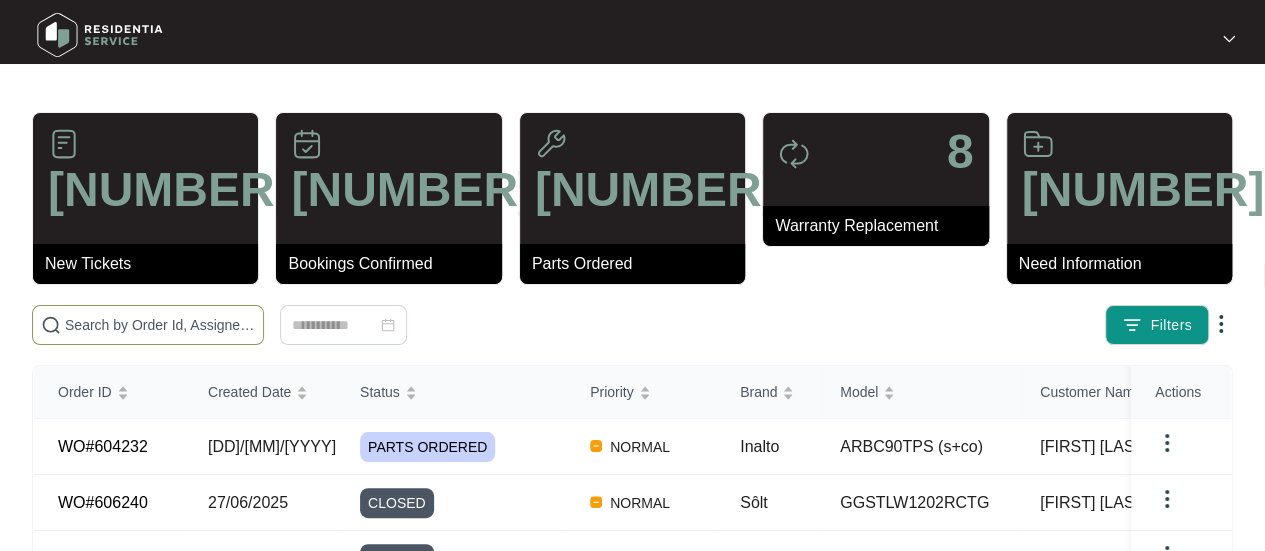 paste on "WO#607527" 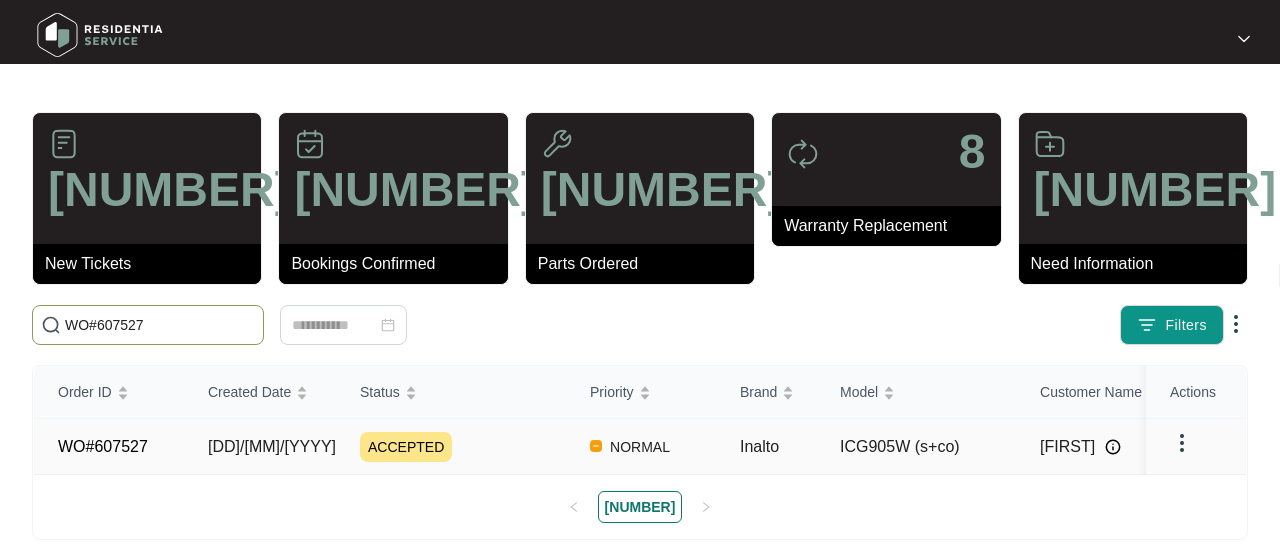 type on "WO#607527" 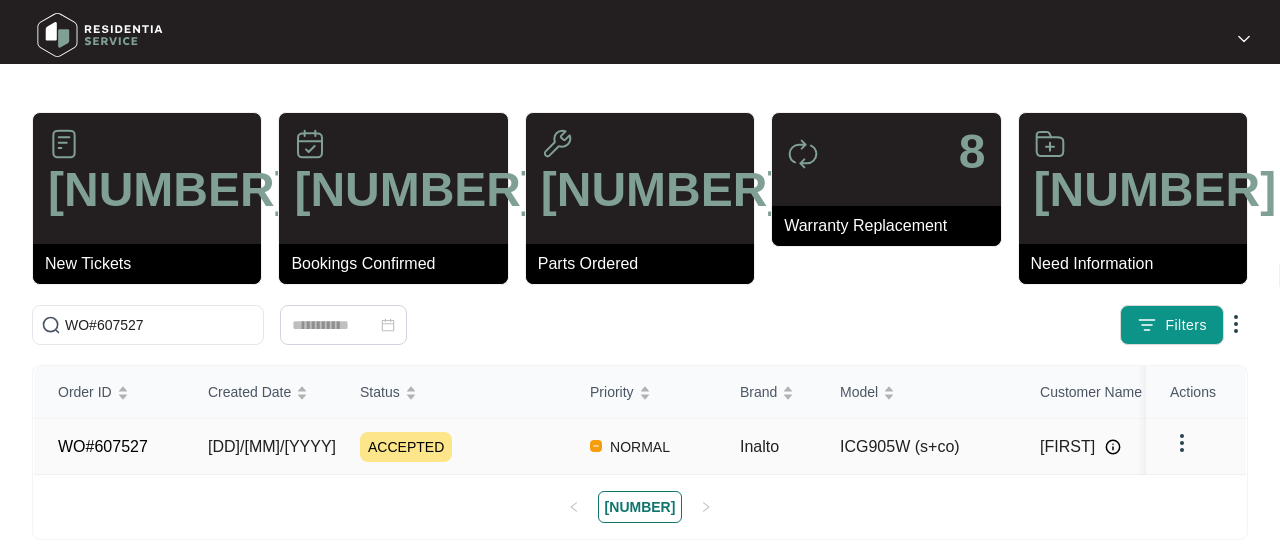 click on "[DD]/[MM]/[YYYY]" at bounding box center [272, 446] 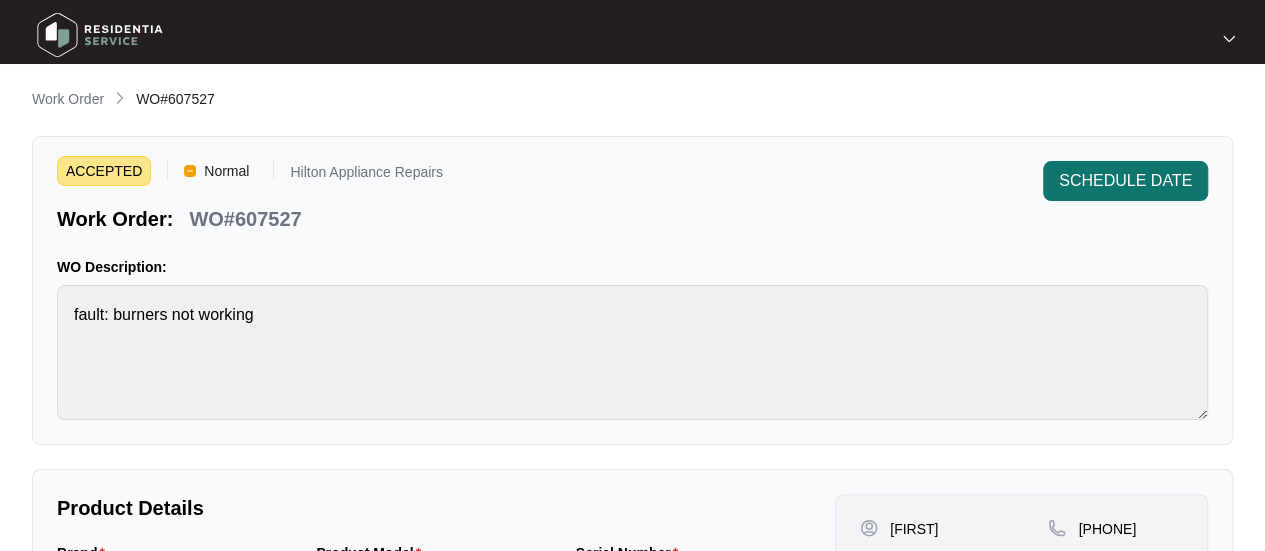 click on "SCHEDULE DATE" at bounding box center [1125, 181] 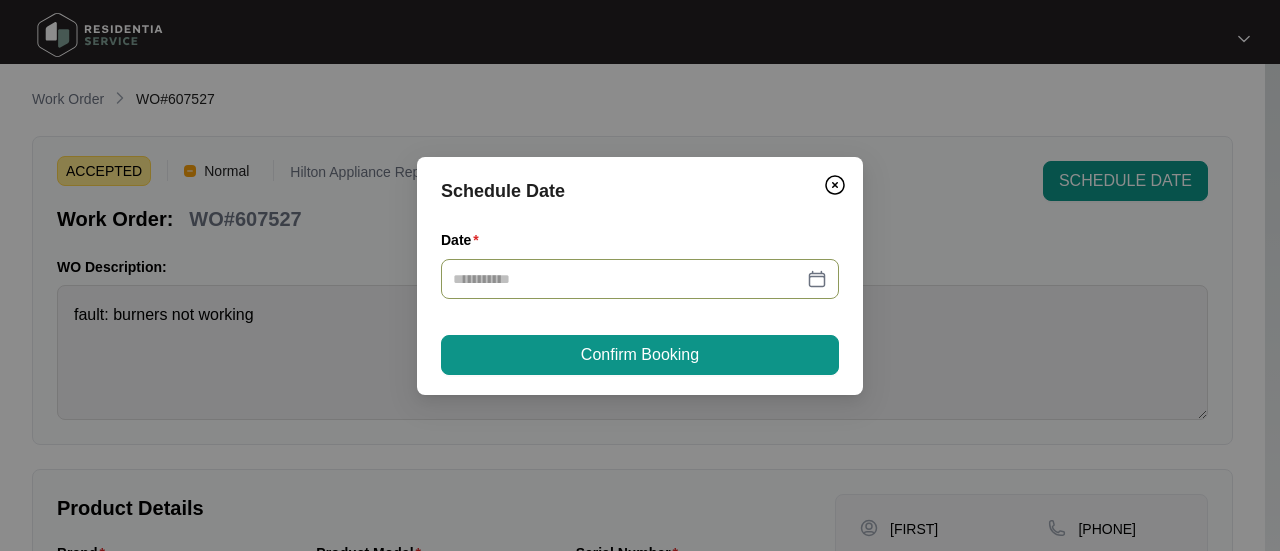 click at bounding box center (640, 279) 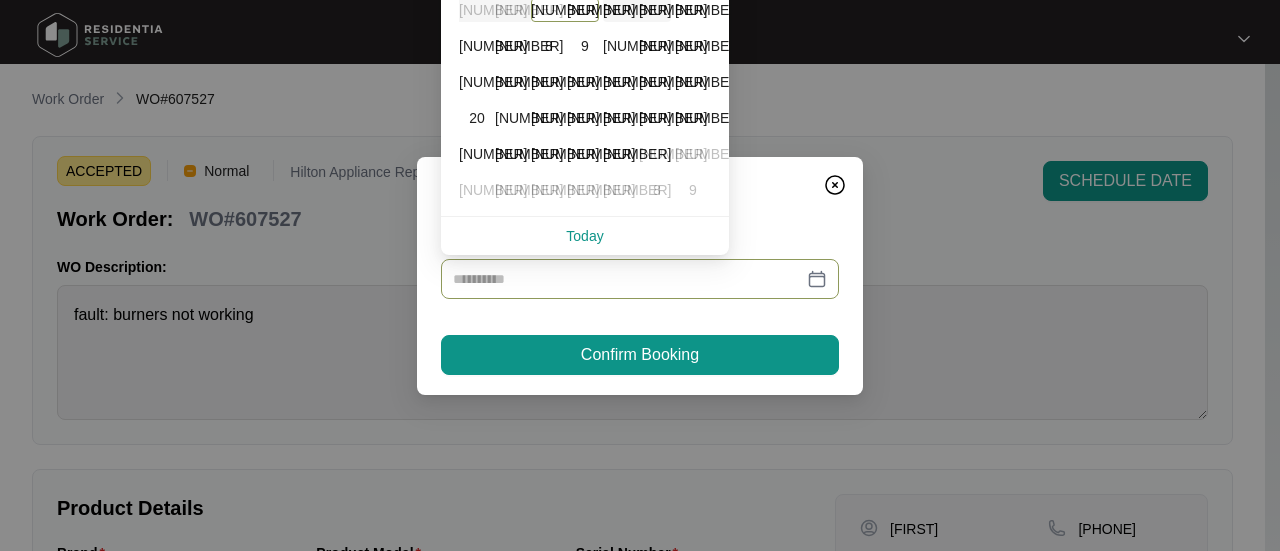 click on "[NUMBER]" at bounding box center (637, 10) 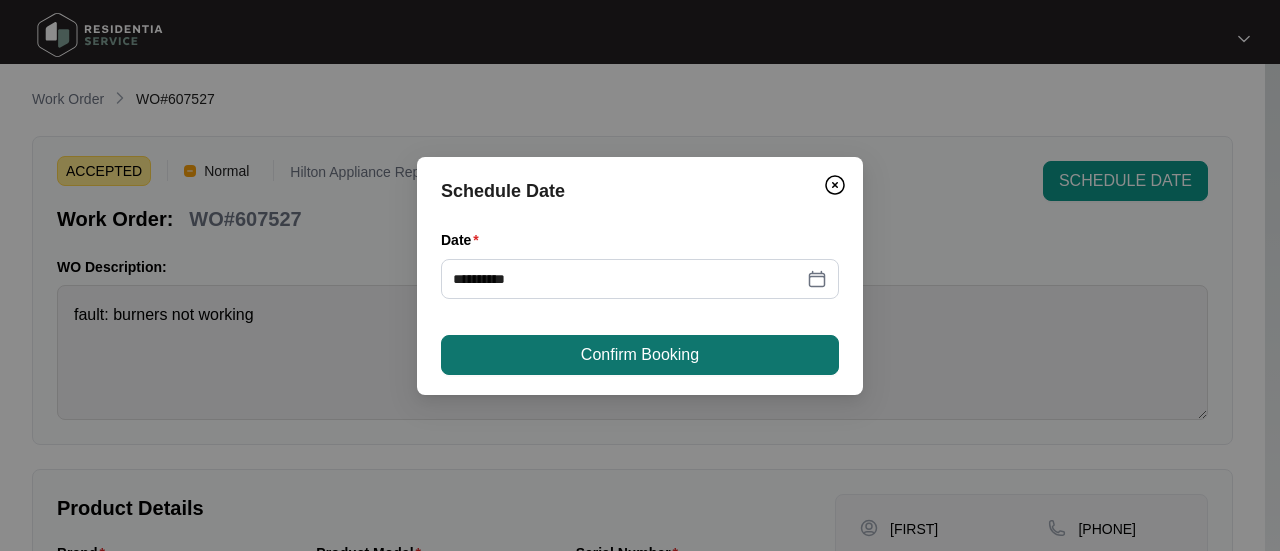 click on "Confirm Booking" at bounding box center (640, 355) 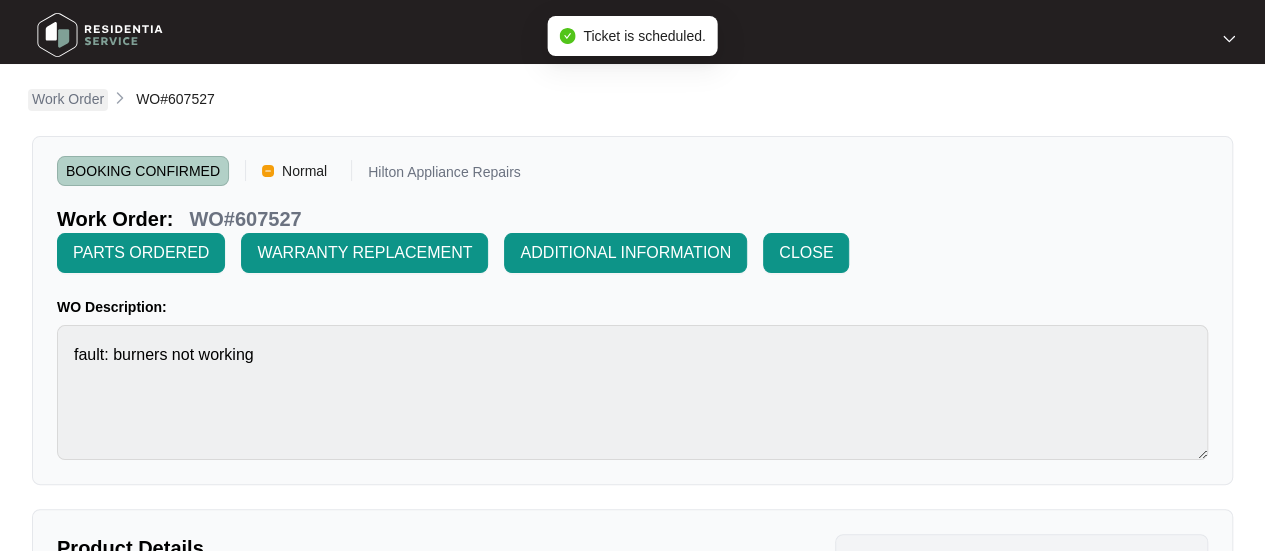 click on "Work Order" at bounding box center (68, 99) 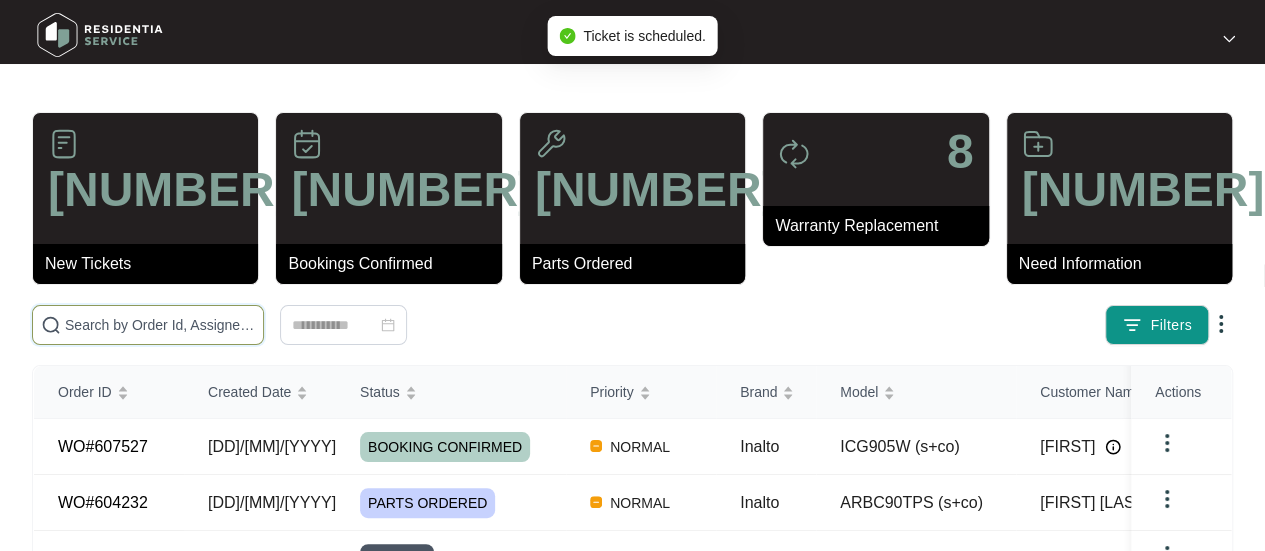 click at bounding box center (160, 325) 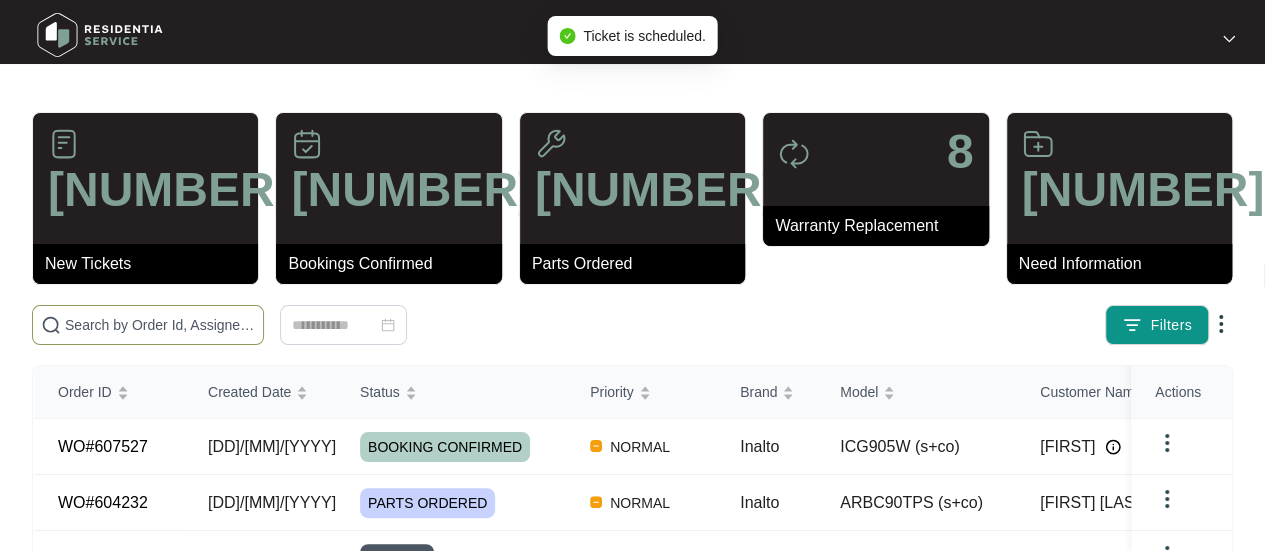 paste on "WO#607527" 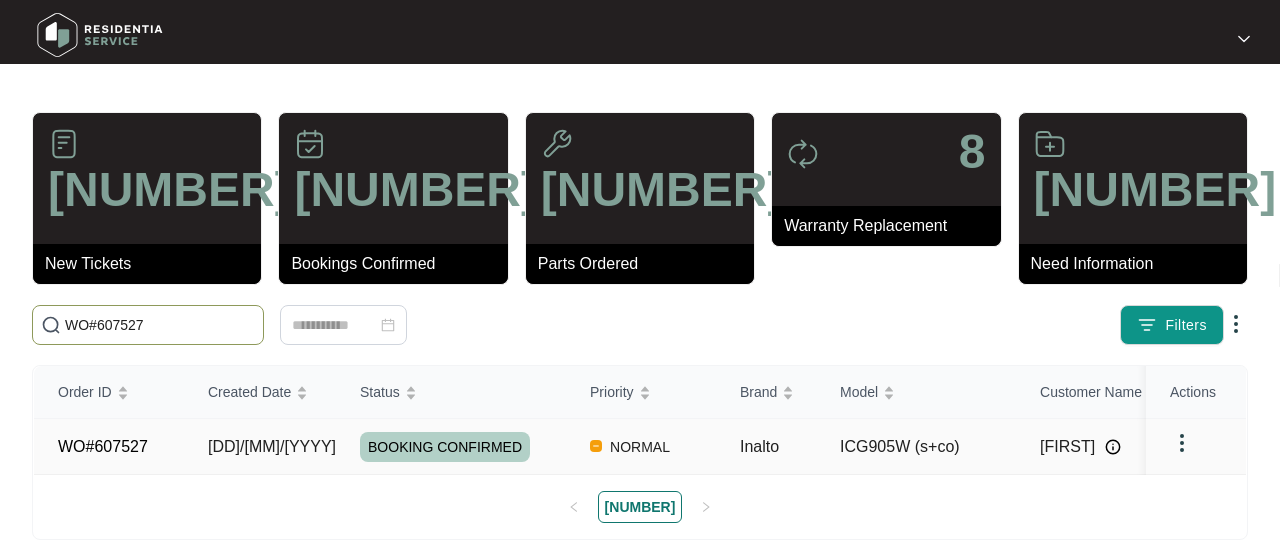 type on "WO#607527" 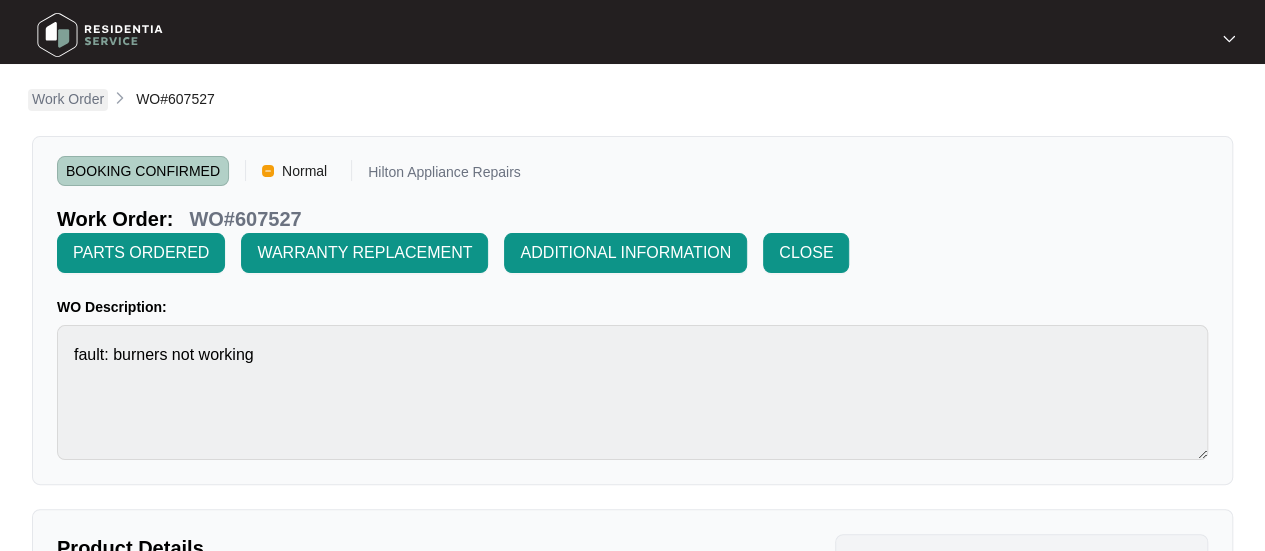 click on "Work Order" at bounding box center (68, 99) 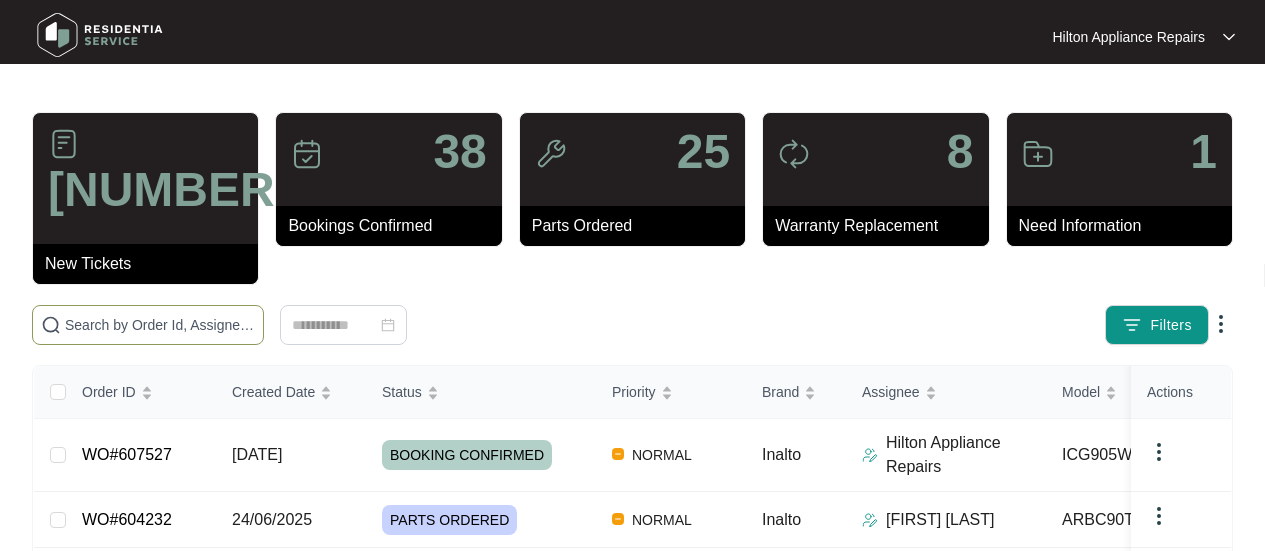 scroll, scrollTop: 0, scrollLeft: 0, axis: both 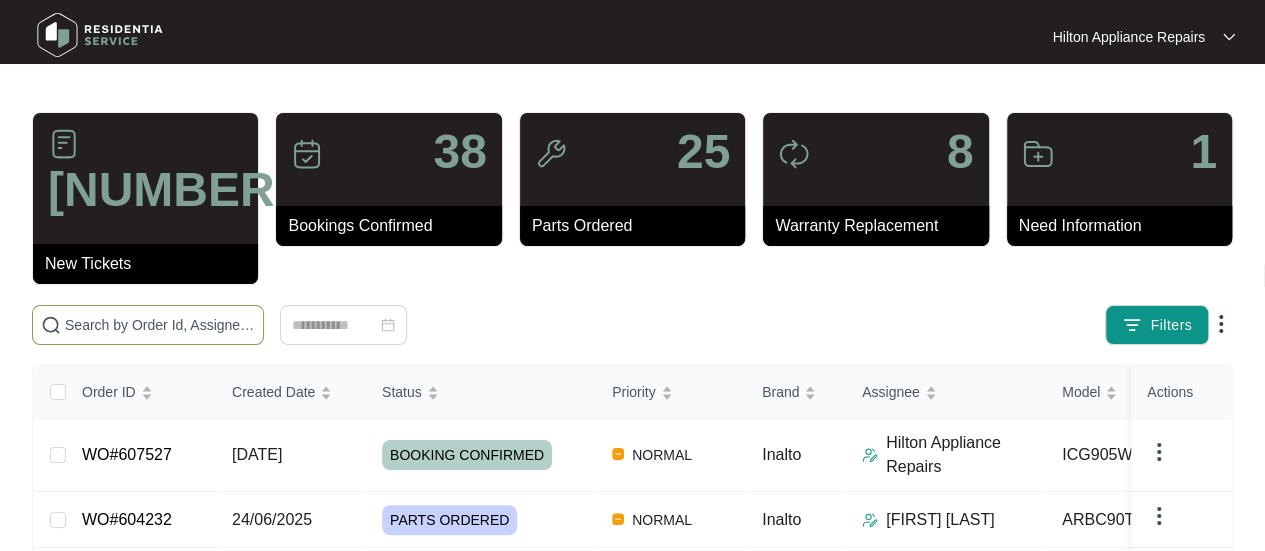 click at bounding box center (160, 325) 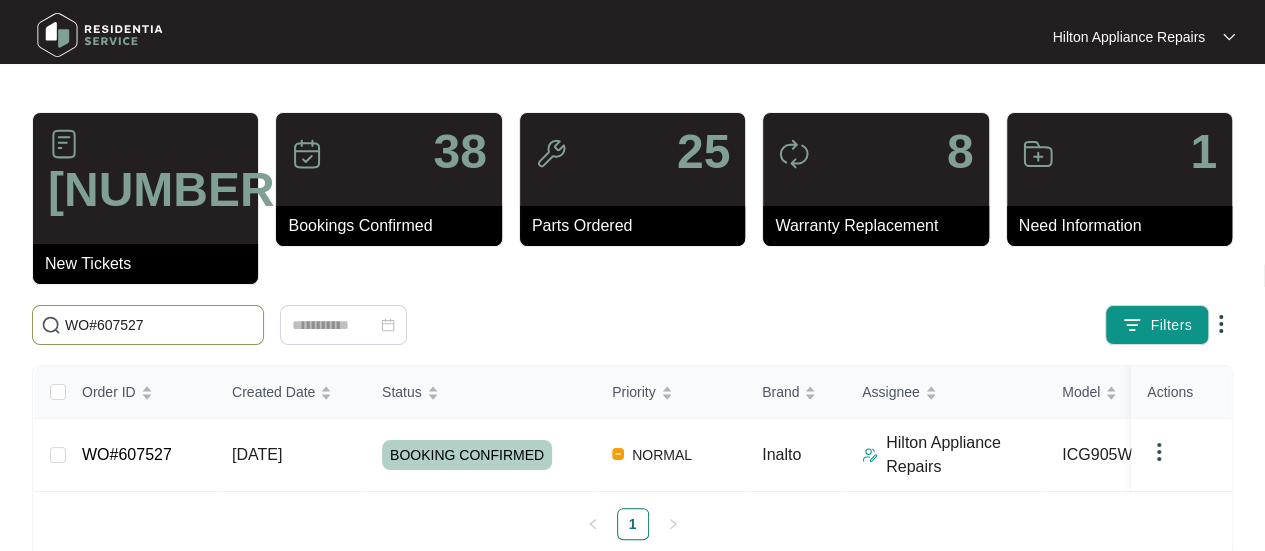 scroll, scrollTop: 13, scrollLeft: 0, axis: vertical 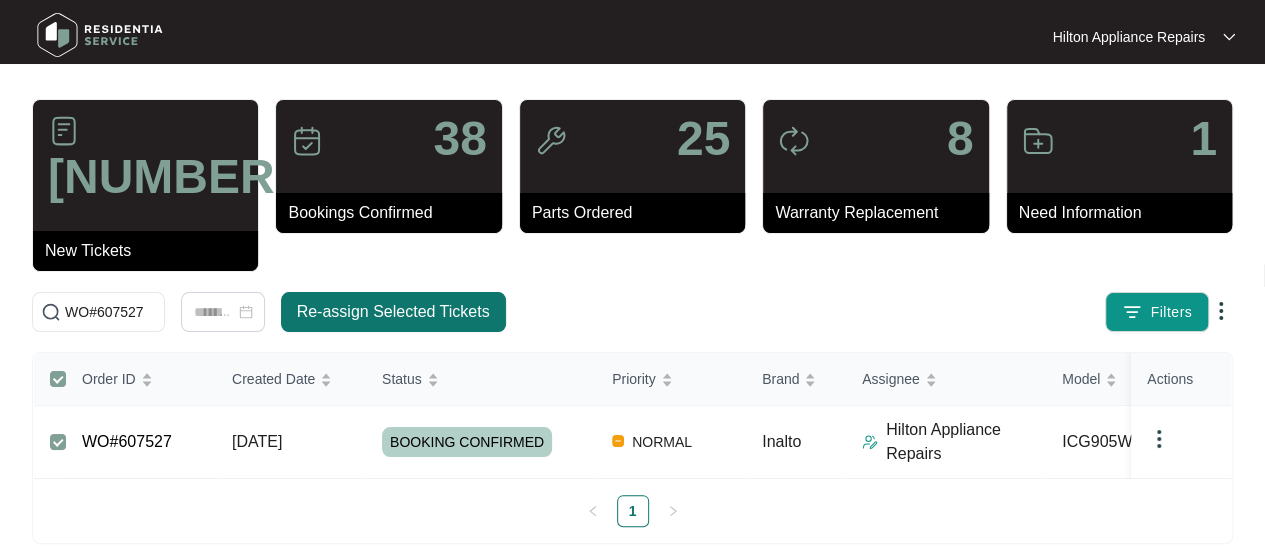 click on "Re-assign Selected Tickets" at bounding box center [393, 312] 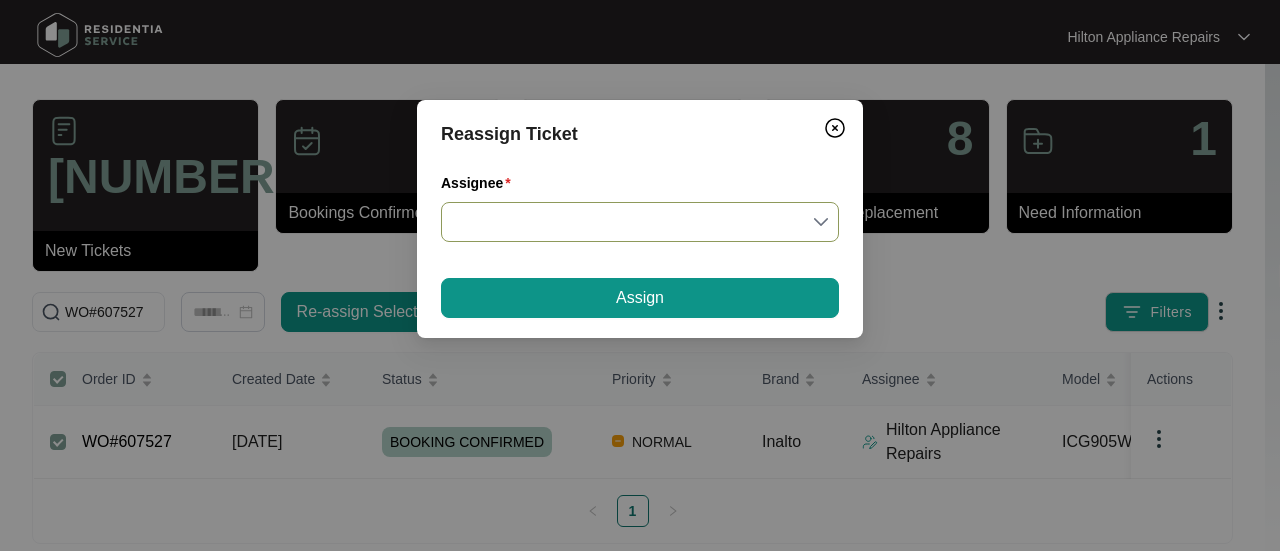 click on "Assignee" at bounding box center (640, 222) 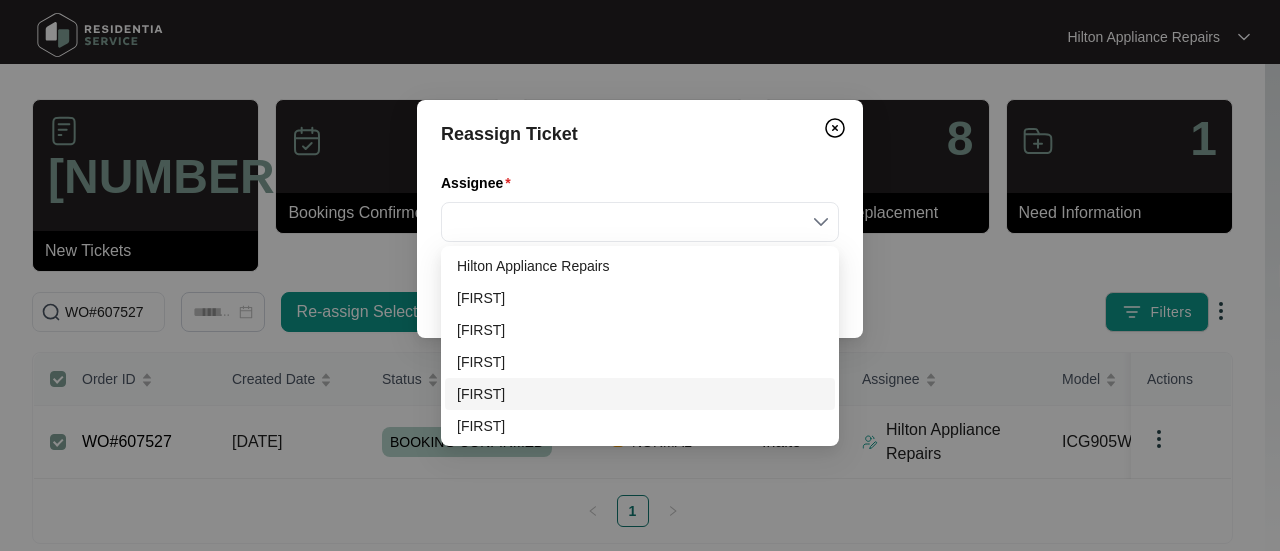 click on "Evan" at bounding box center (640, 394) 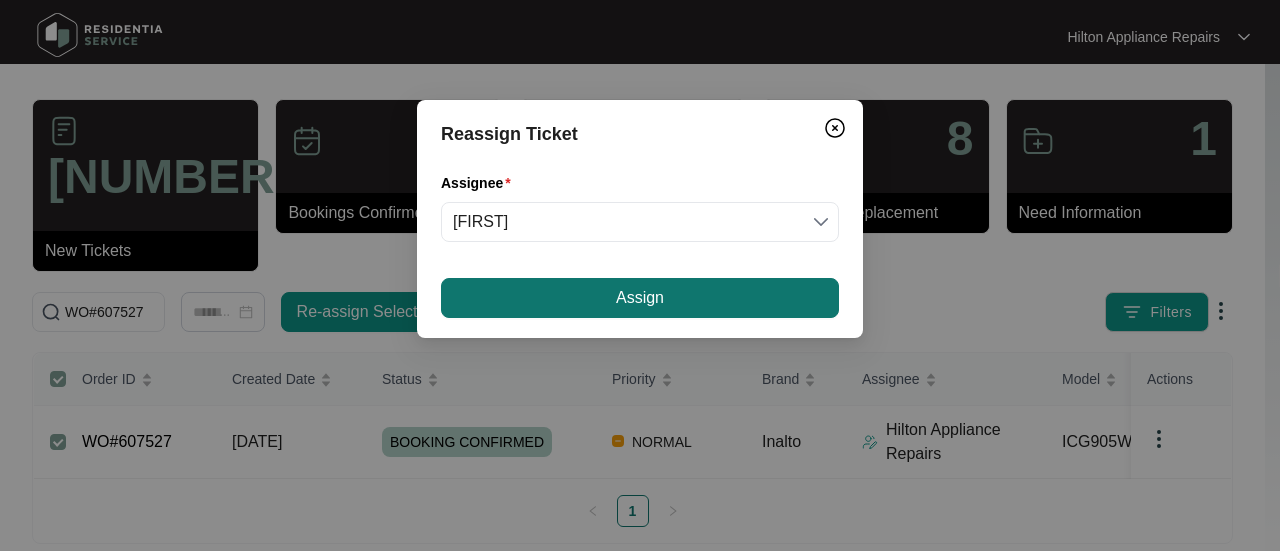 click on "Assign" at bounding box center (640, 298) 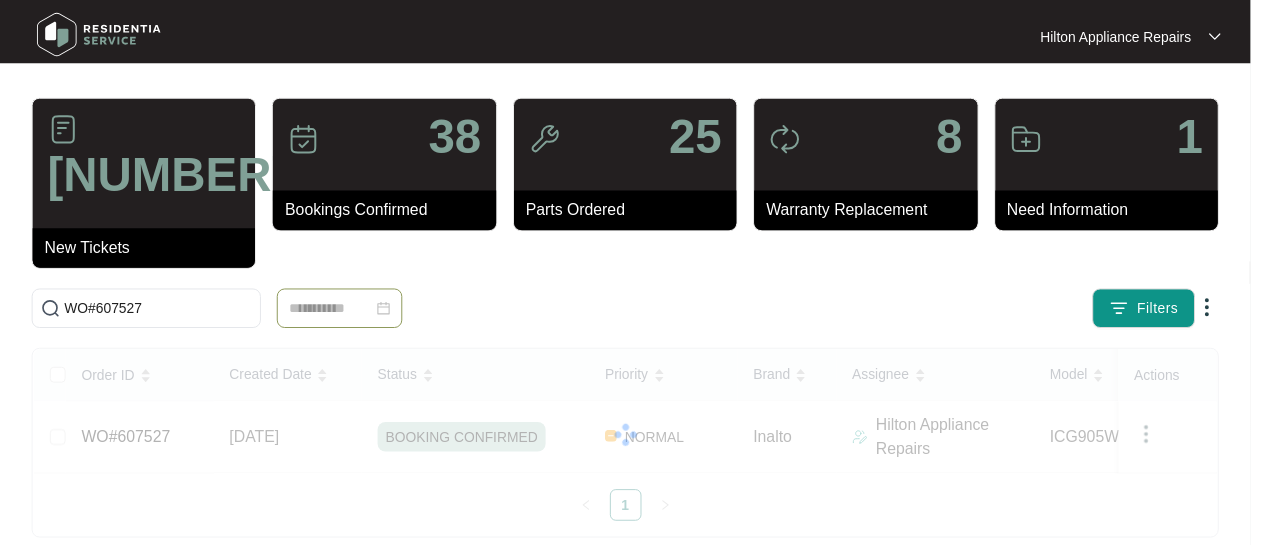 scroll, scrollTop: 0, scrollLeft: 0, axis: both 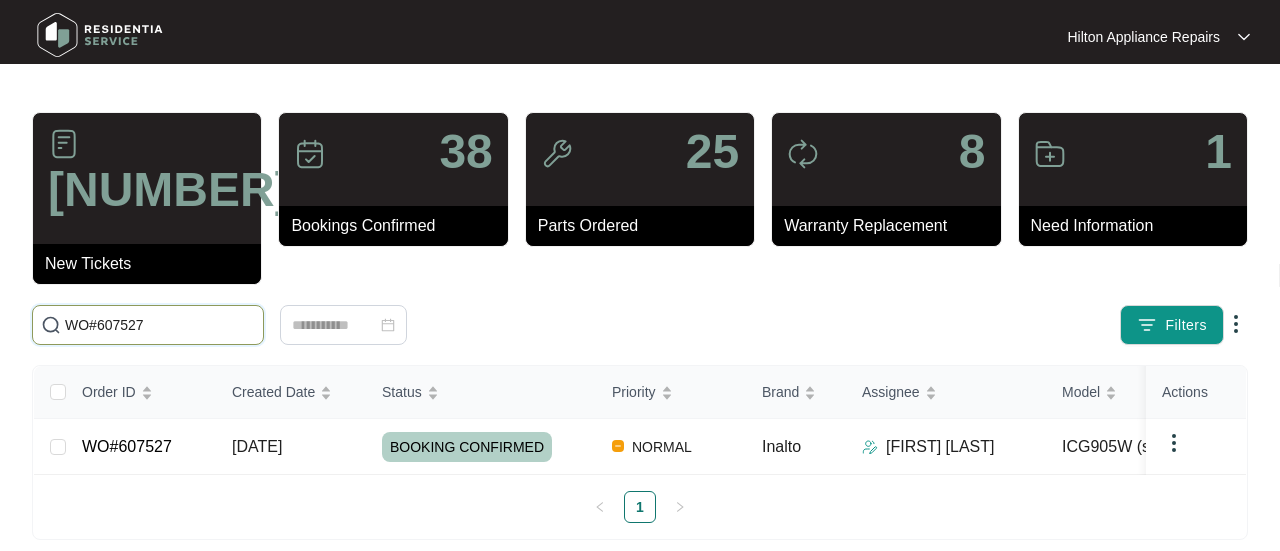 click on "WO#607527" at bounding box center (160, 325) 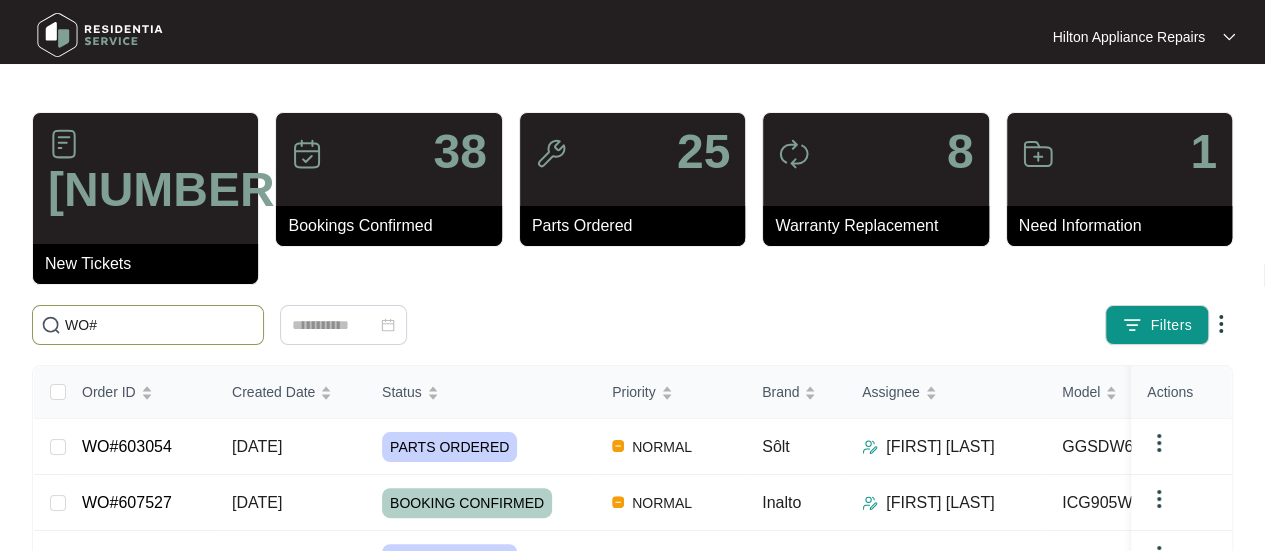 paste on "604434" 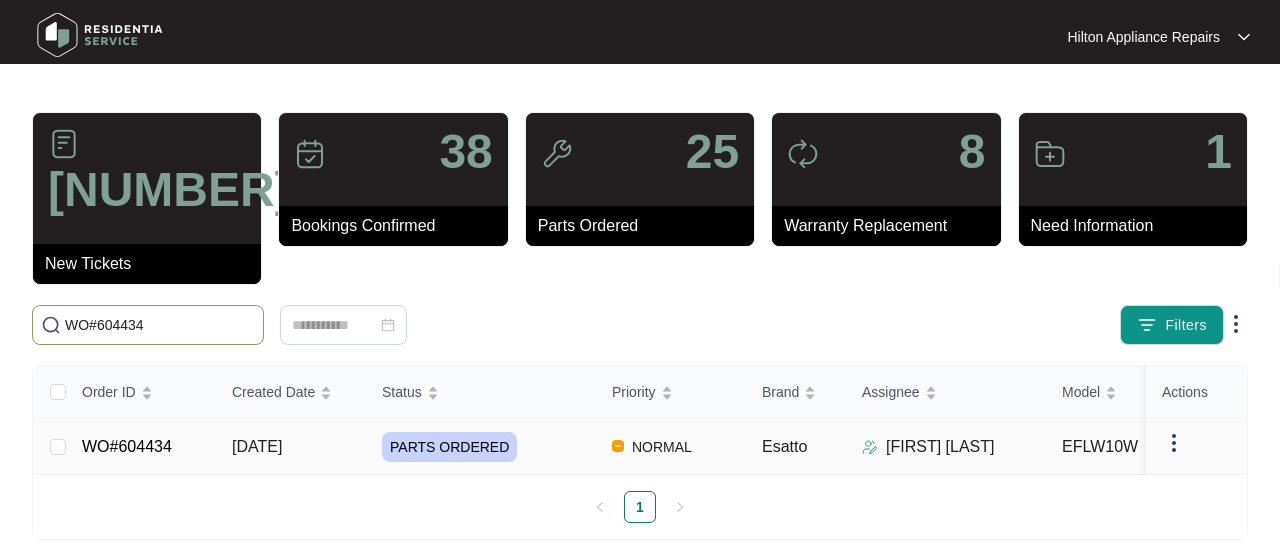 type on "WO#604434" 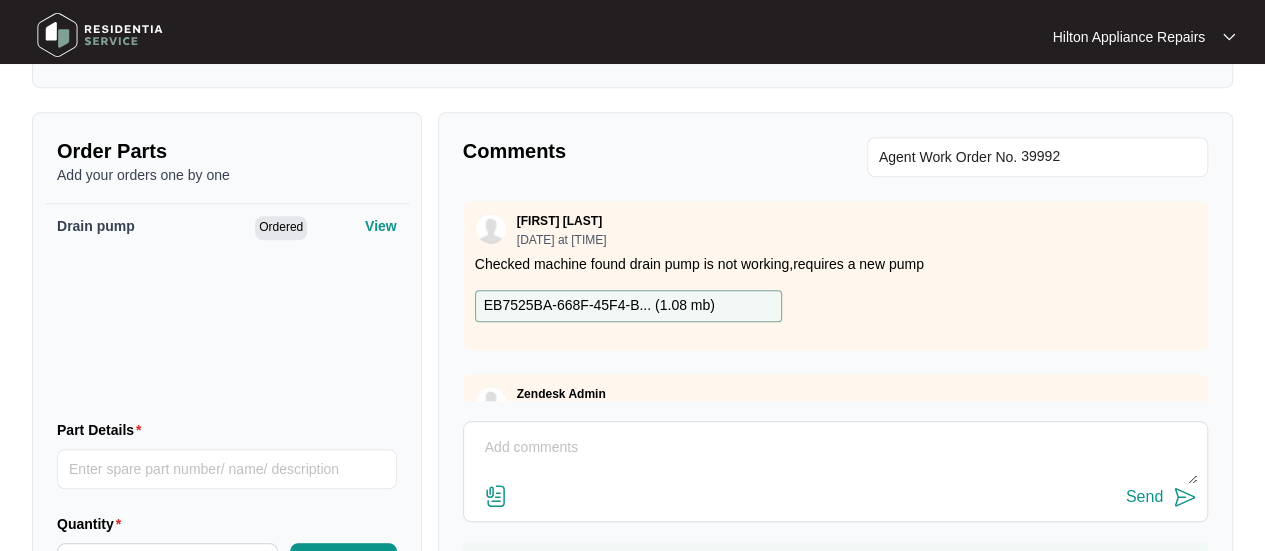 scroll, scrollTop: 791, scrollLeft: 0, axis: vertical 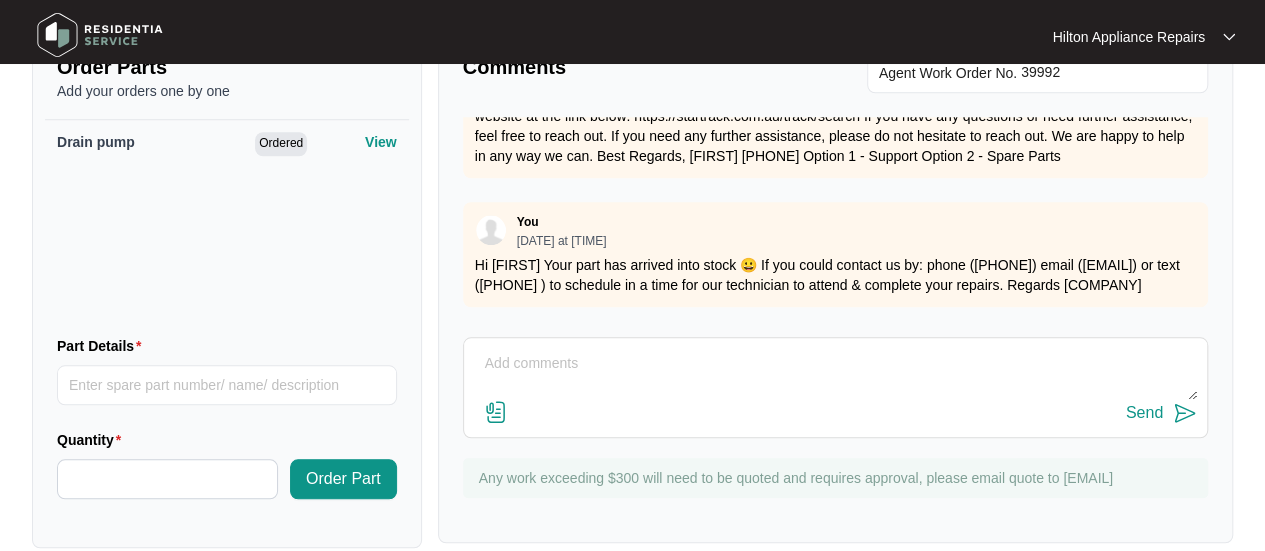 click at bounding box center [835, 374] 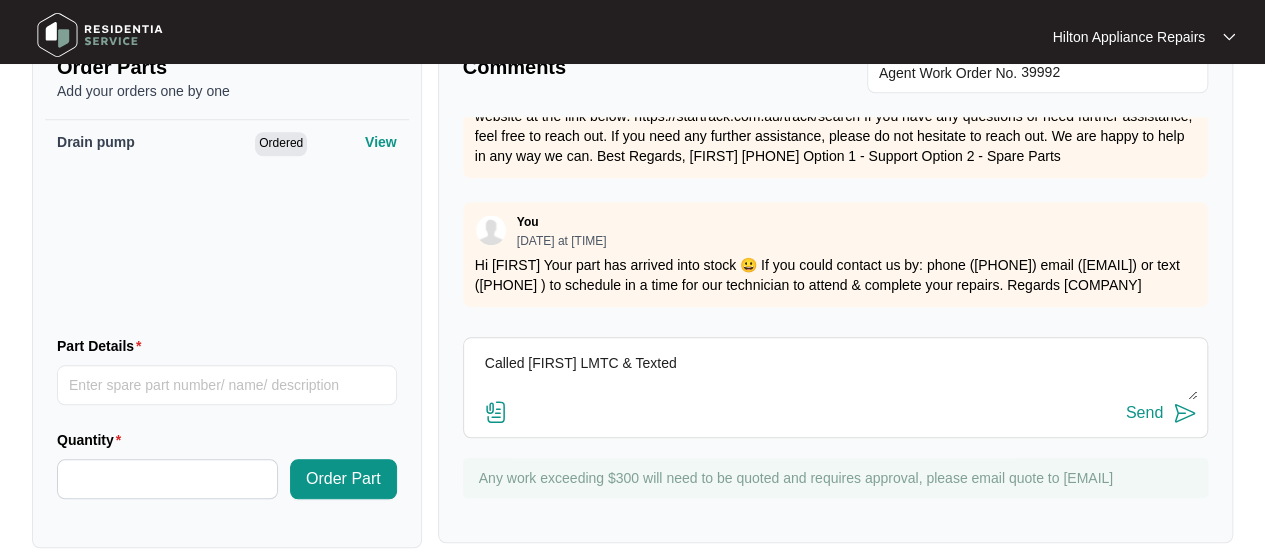 type on "Called Melanie LMTC & Texted" 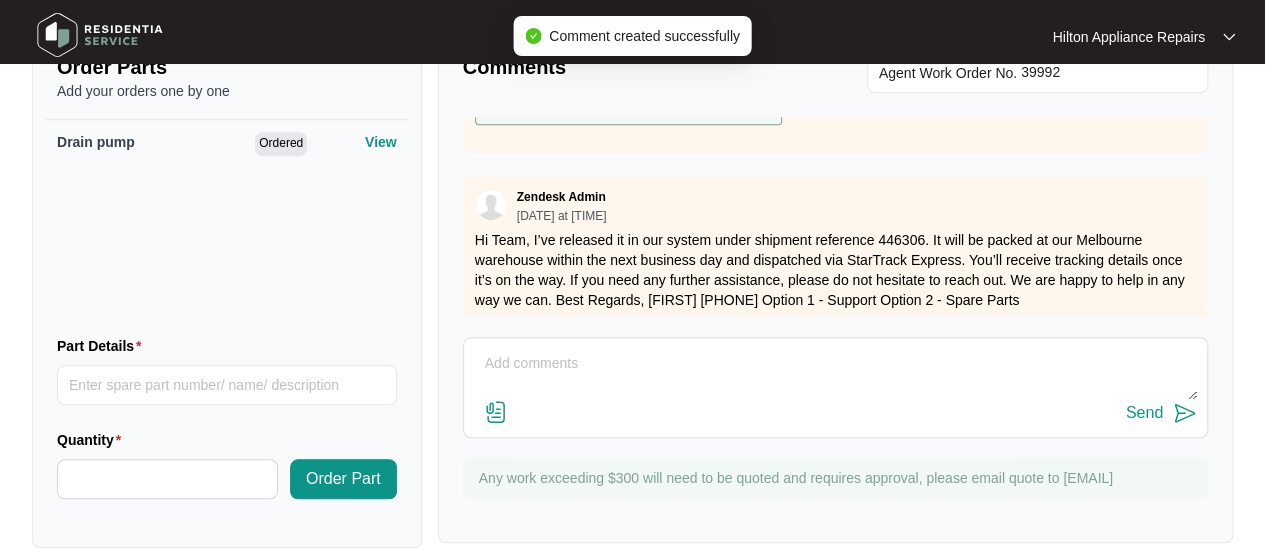 scroll, scrollTop: 0, scrollLeft: 0, axis: both 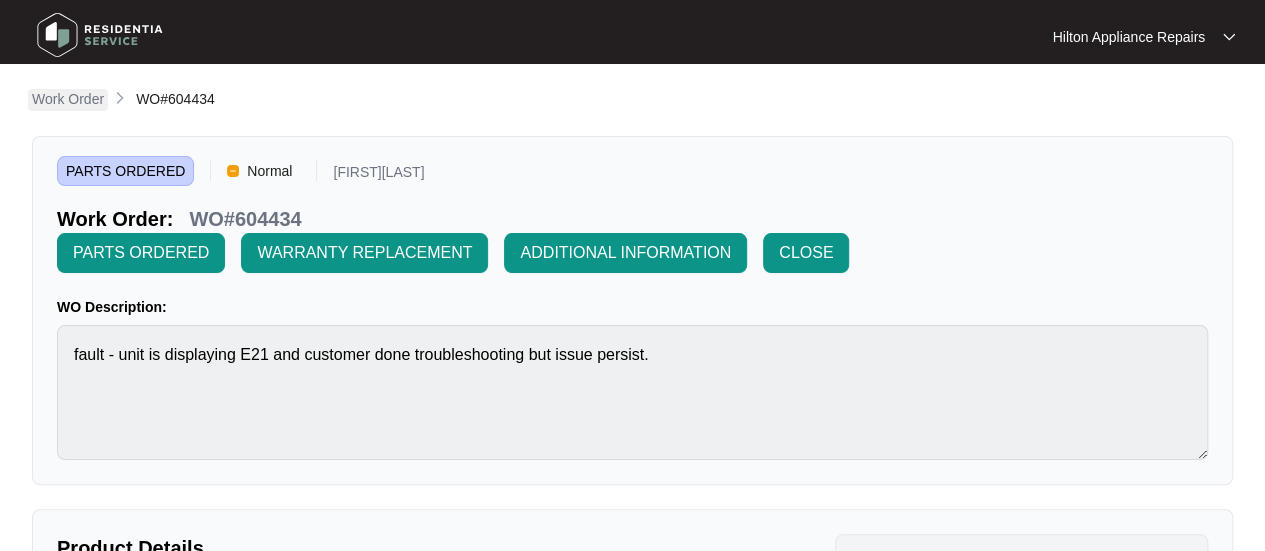 click on "Work Order" at bounding box center (68, 99) 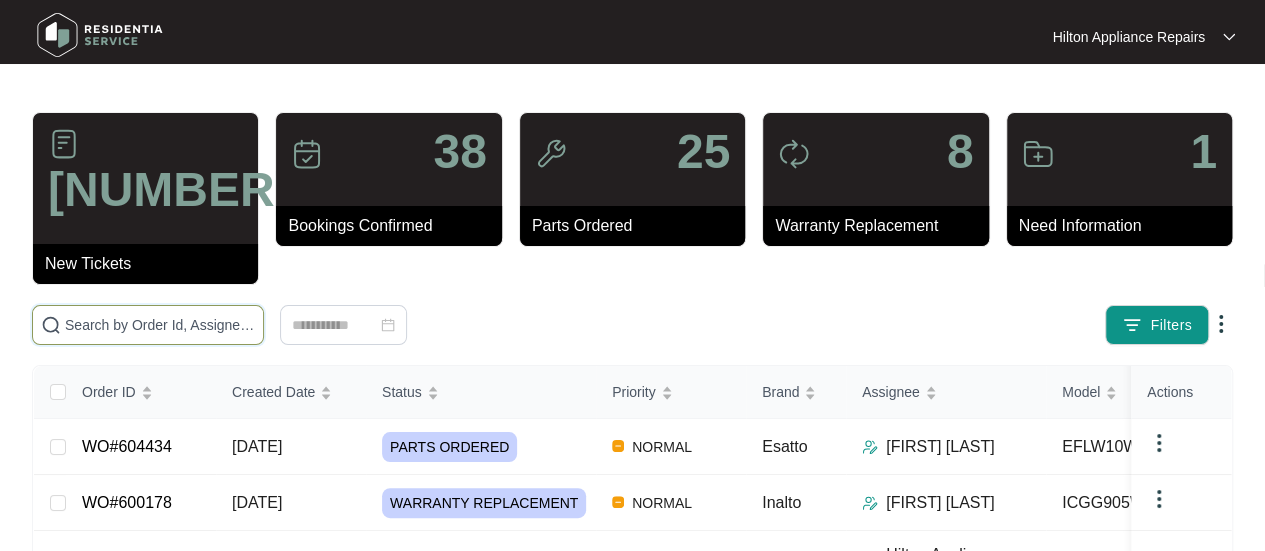 click at bounding box center [160, 325] 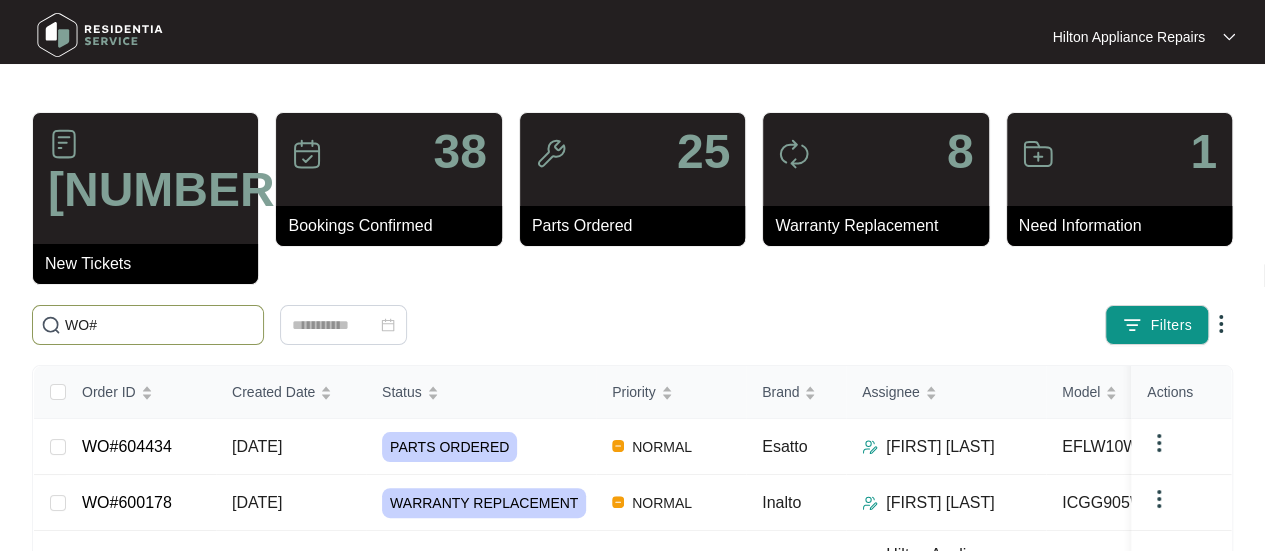paste on "598665" 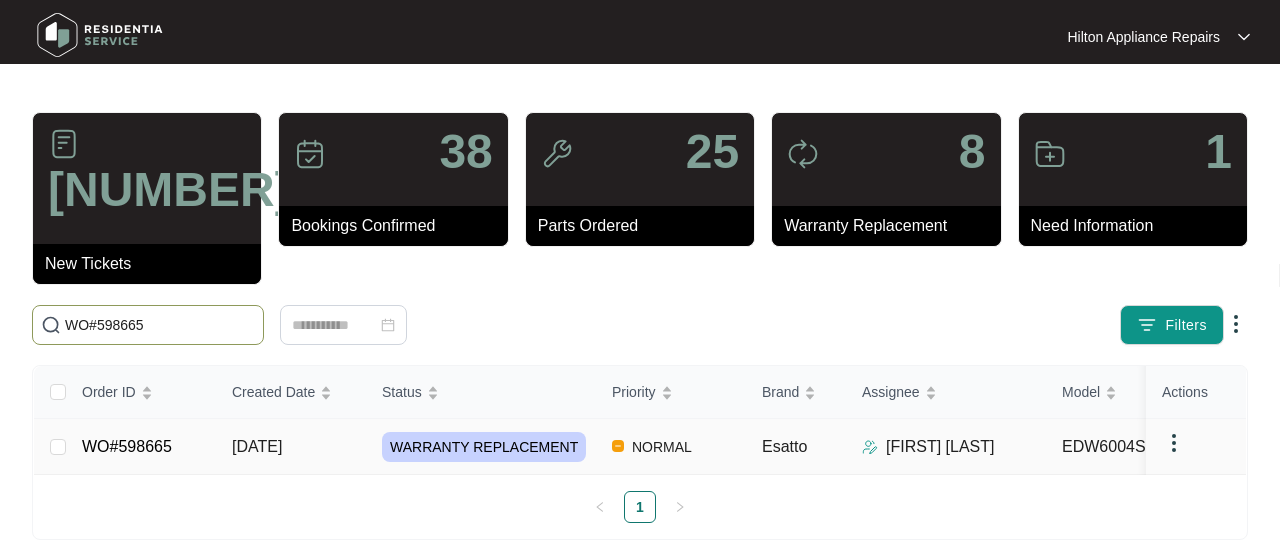 type on "WO#598665" 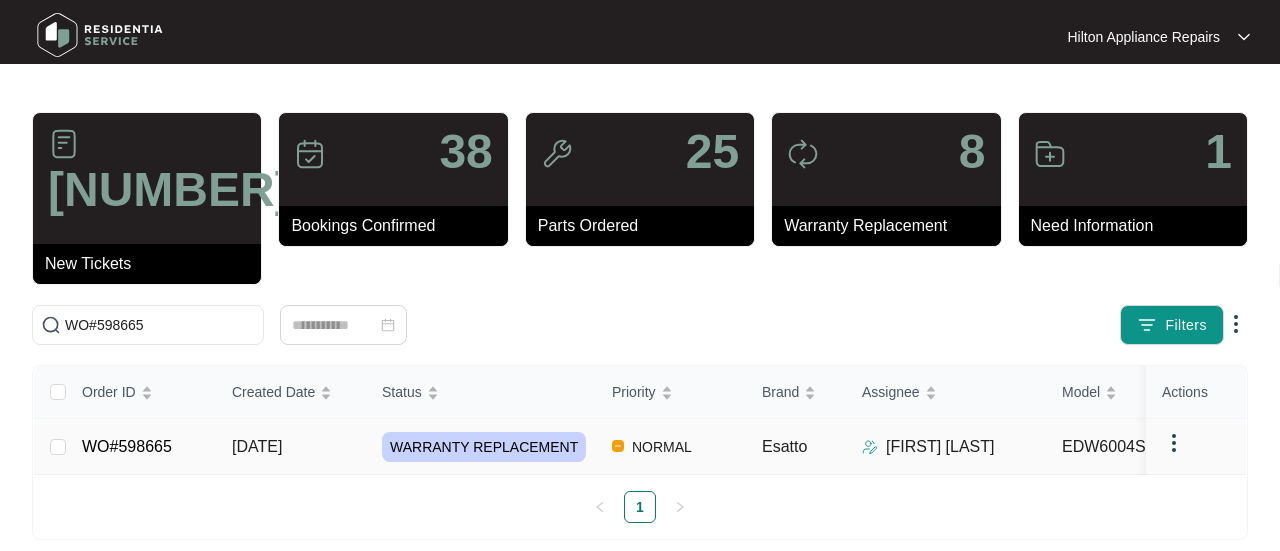 click on "[DD]/[MM]/[YYYY]" at bounding box center (58, 447) 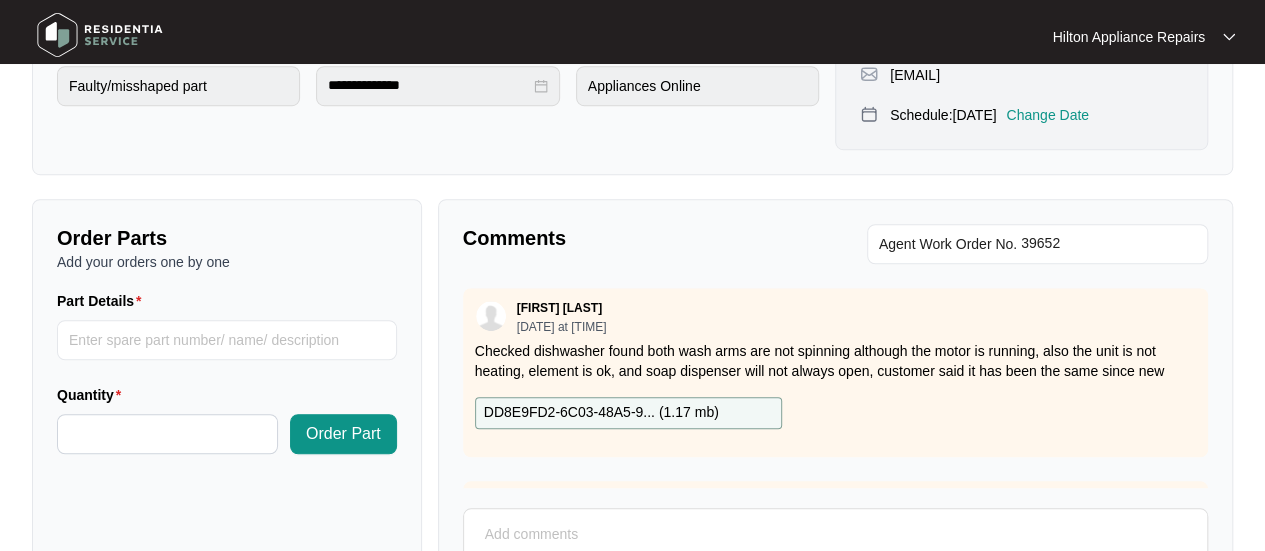 scroll, scrollTop: 700, scrollLeft: 0, axis: vertical 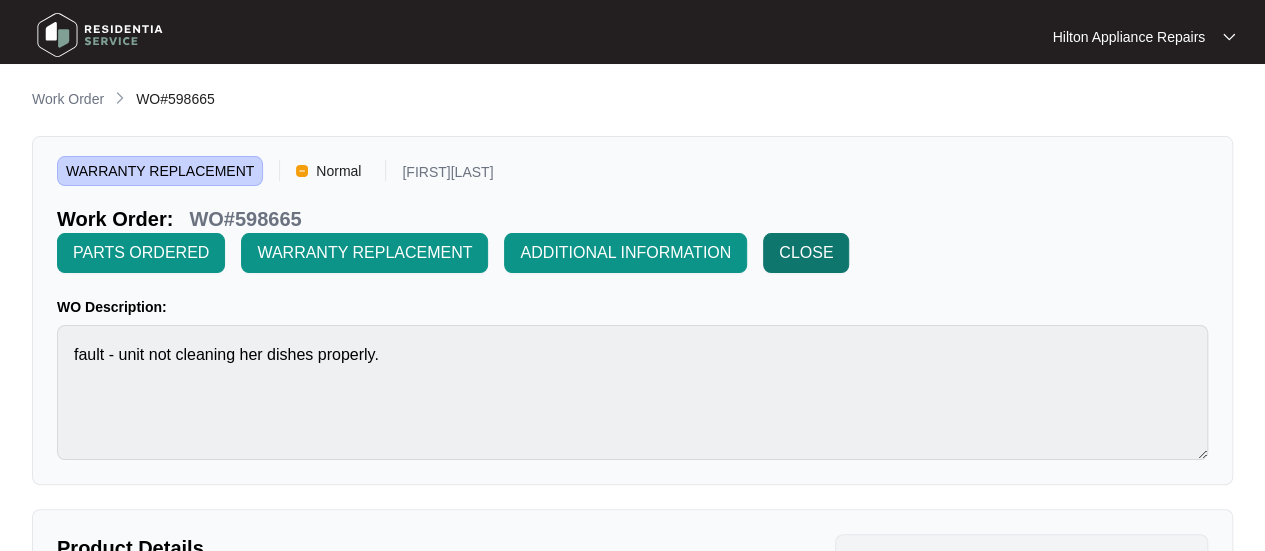 click on "CLOSE" at bounding box center (141, 253) 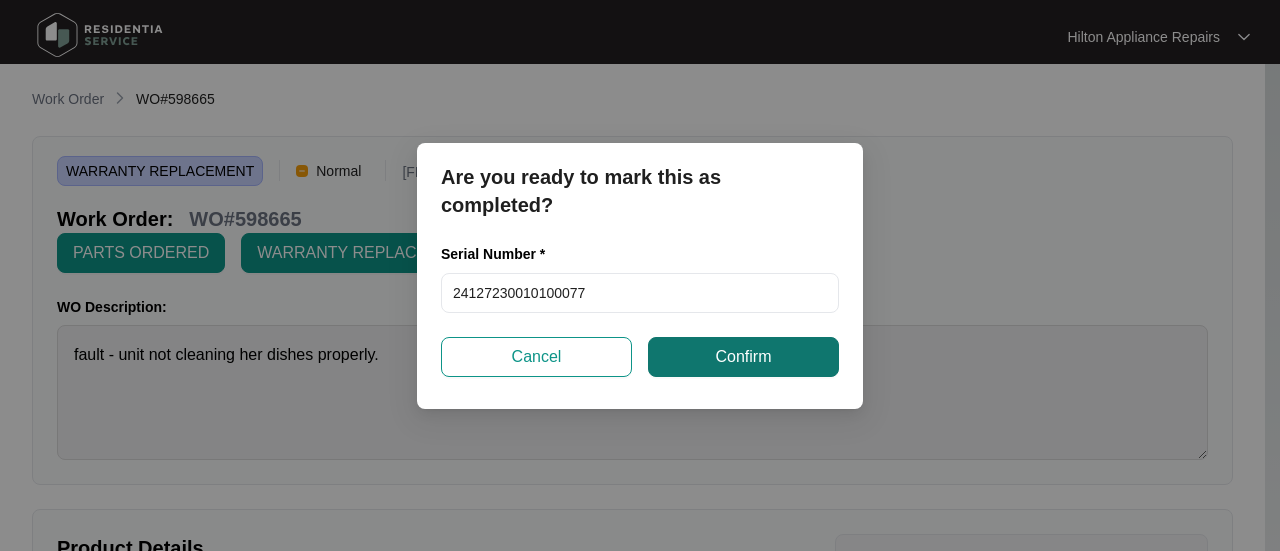 click on "Confirm" at bounding box center [743, 357] 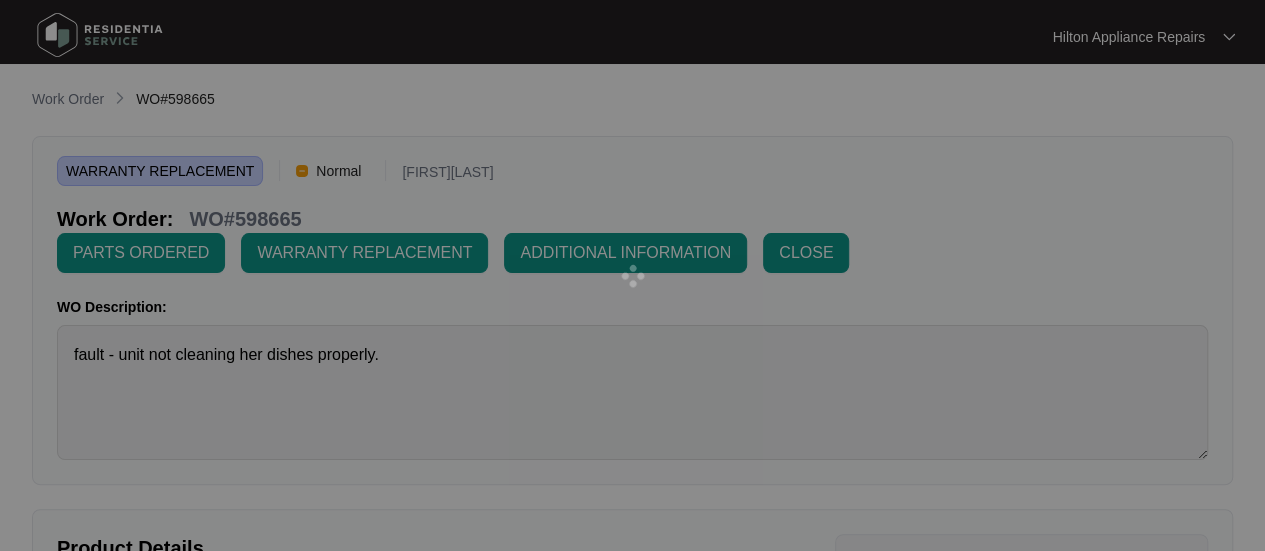 drag, startPoint x: 226, startPoint y: 99, endPoint x: 170, endPoint y: 99, distance: 56 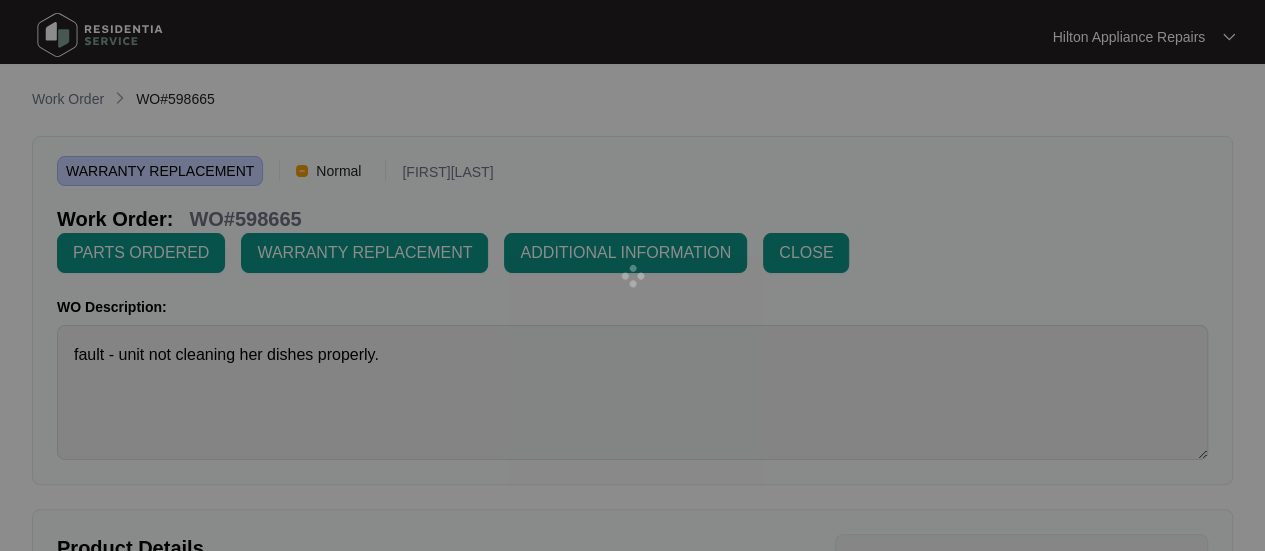 click at bounding box center [632, 275] 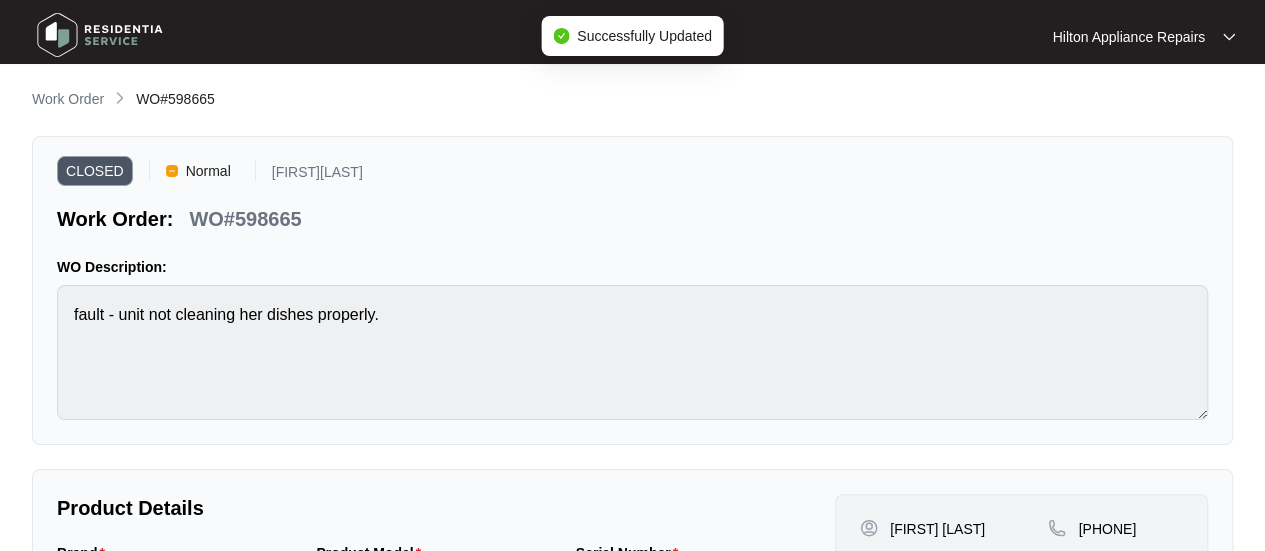 click on "Work Order WO#598665" at bounding box center [632, 100] 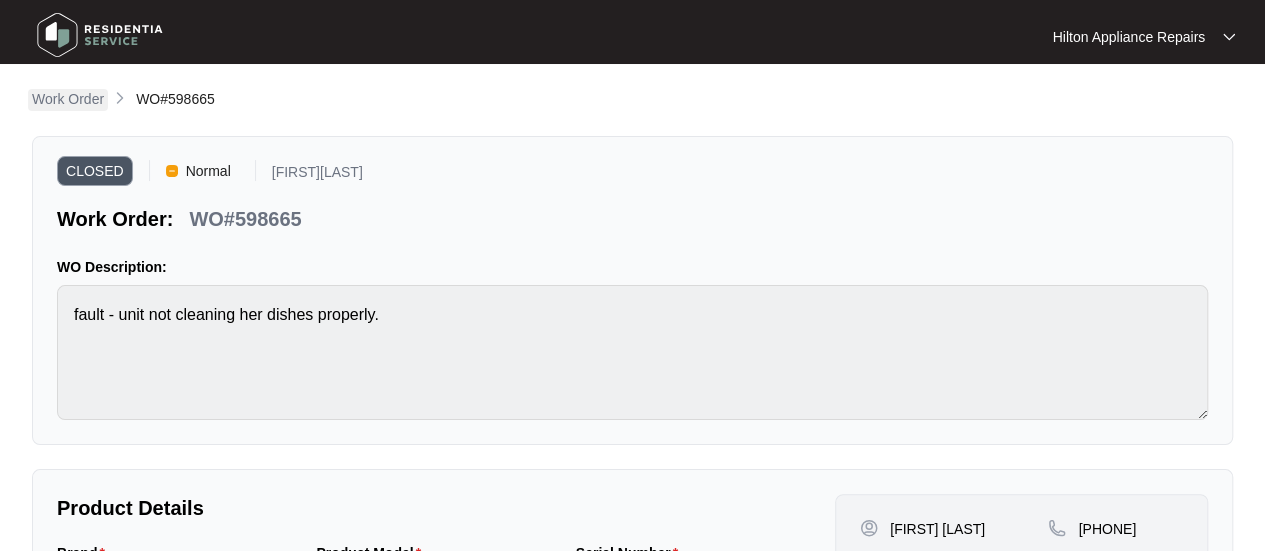 click on "Work Order" at bounding box center (68, 99) 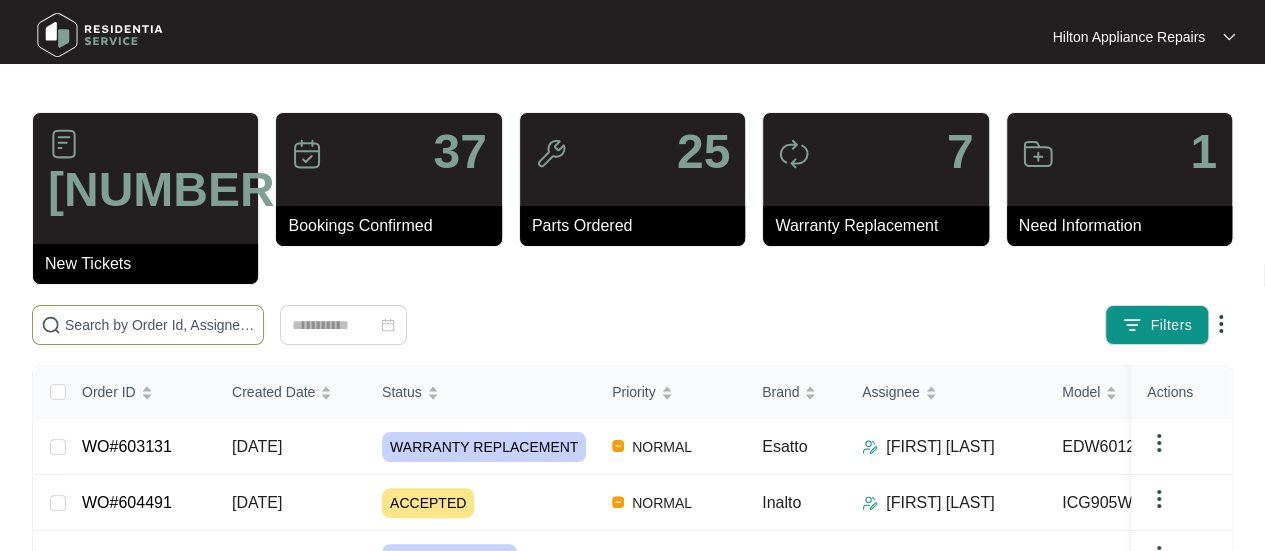 click at bounding box center (160, 325) 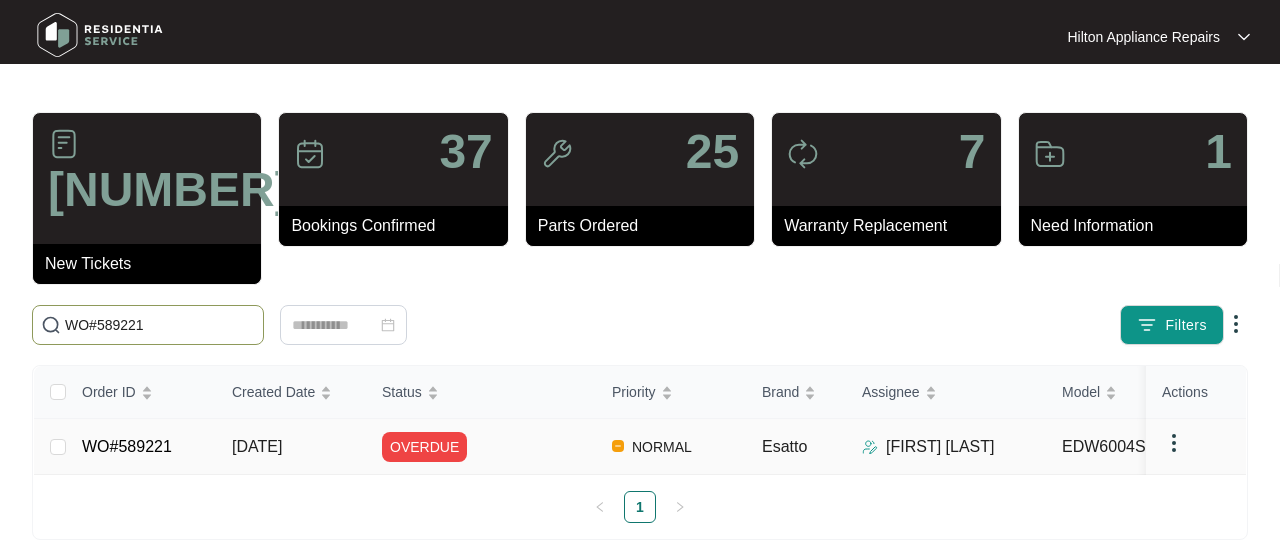 type on "WO#589221" 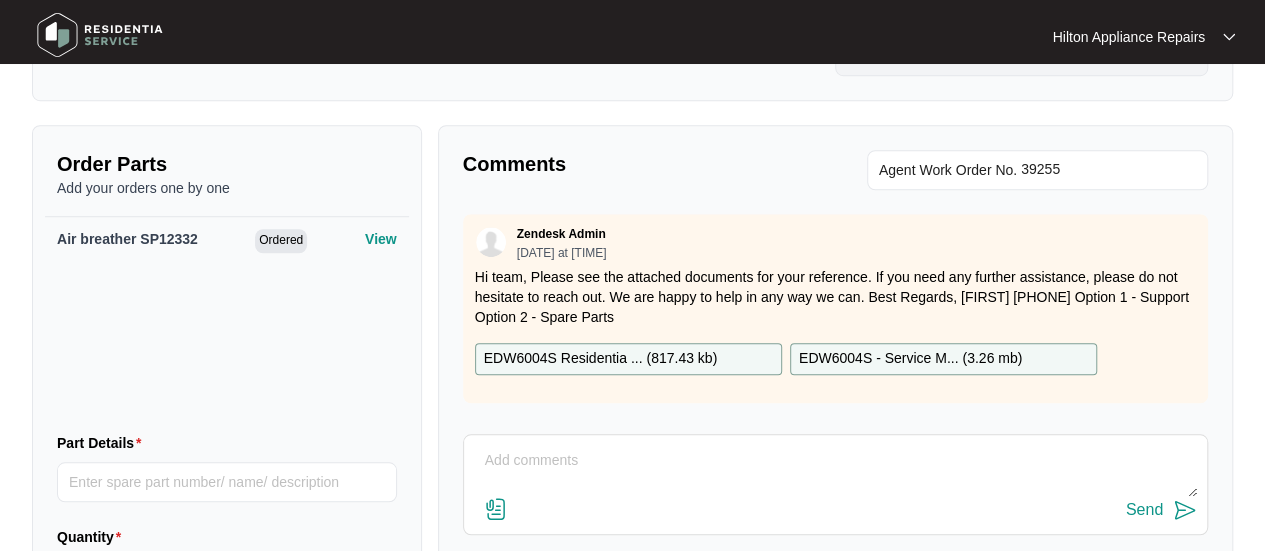 scroll, scrollTop: 791, scrollLeft: 0, axis: vertical 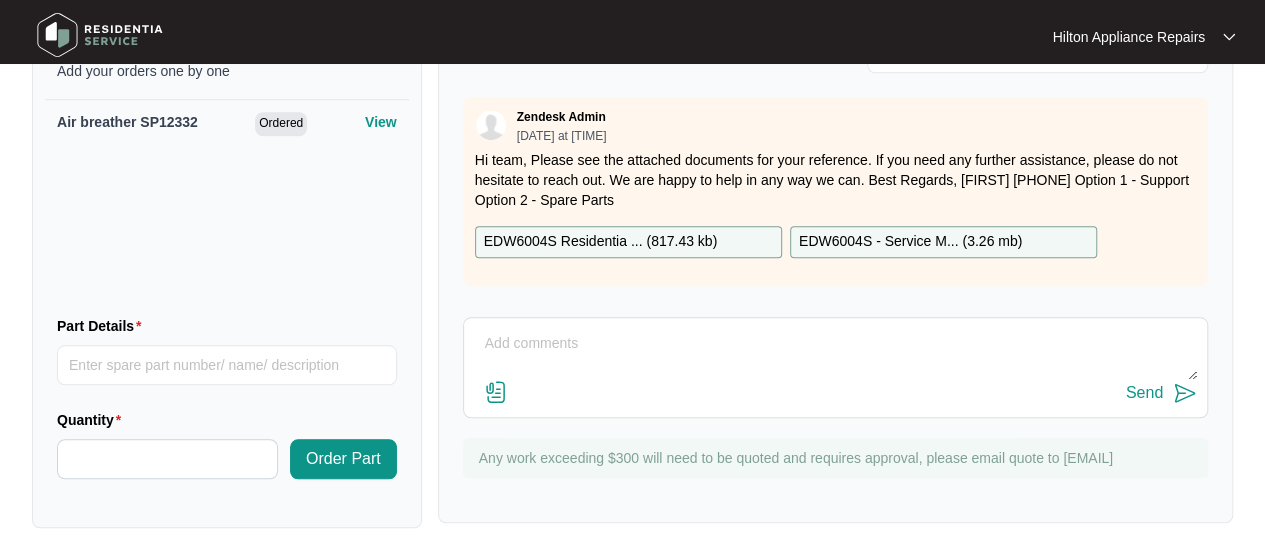 click on "Send" at bounding box center [835, 367] 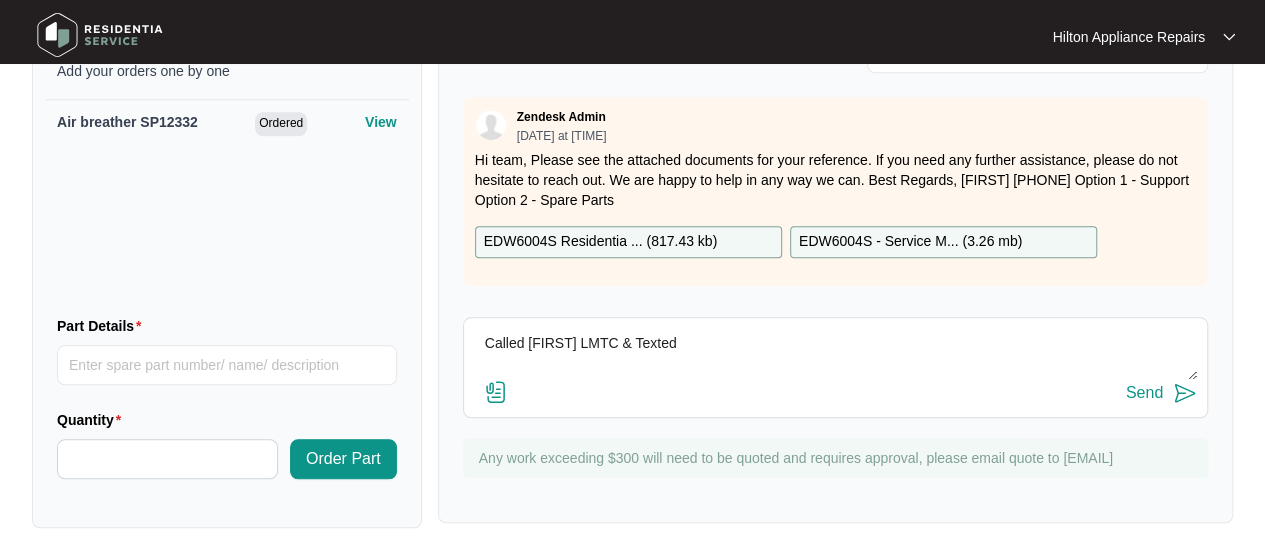 type on "Called Janine LMTC & Texted" 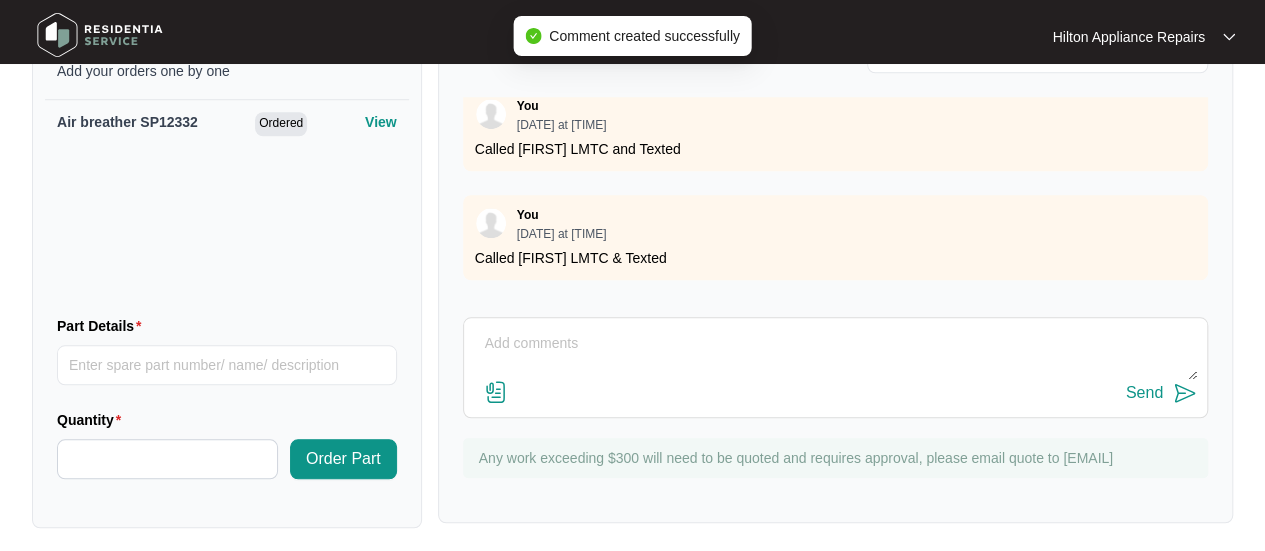 scroll, scrollTop: 1507, scrollLeft: 0, axis: vertical 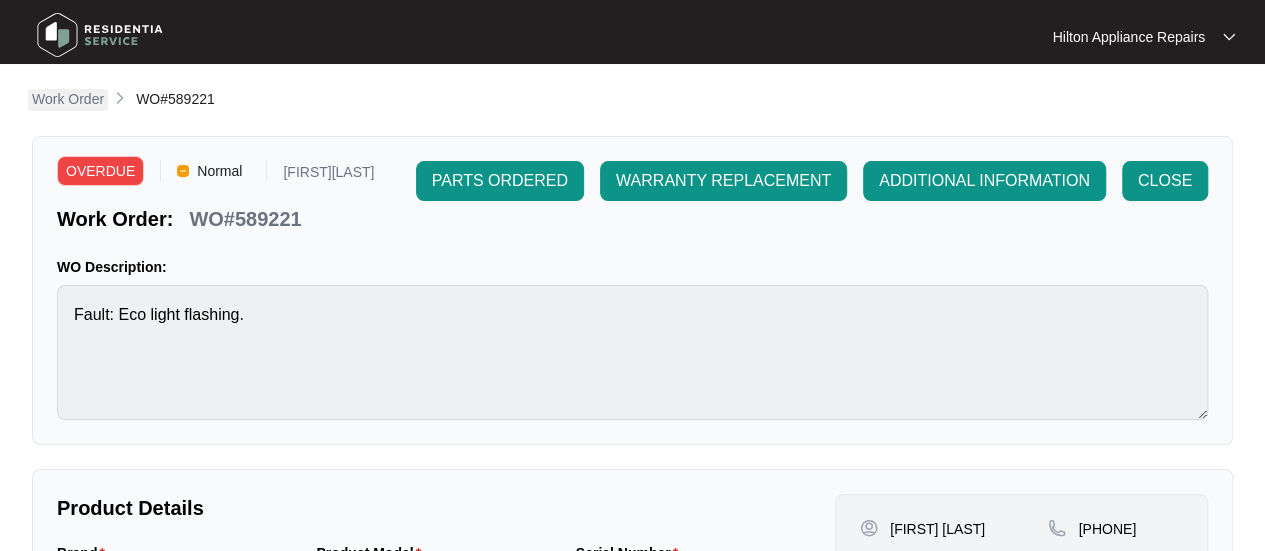 click on "Work Order" at bounding box center (68, 99) 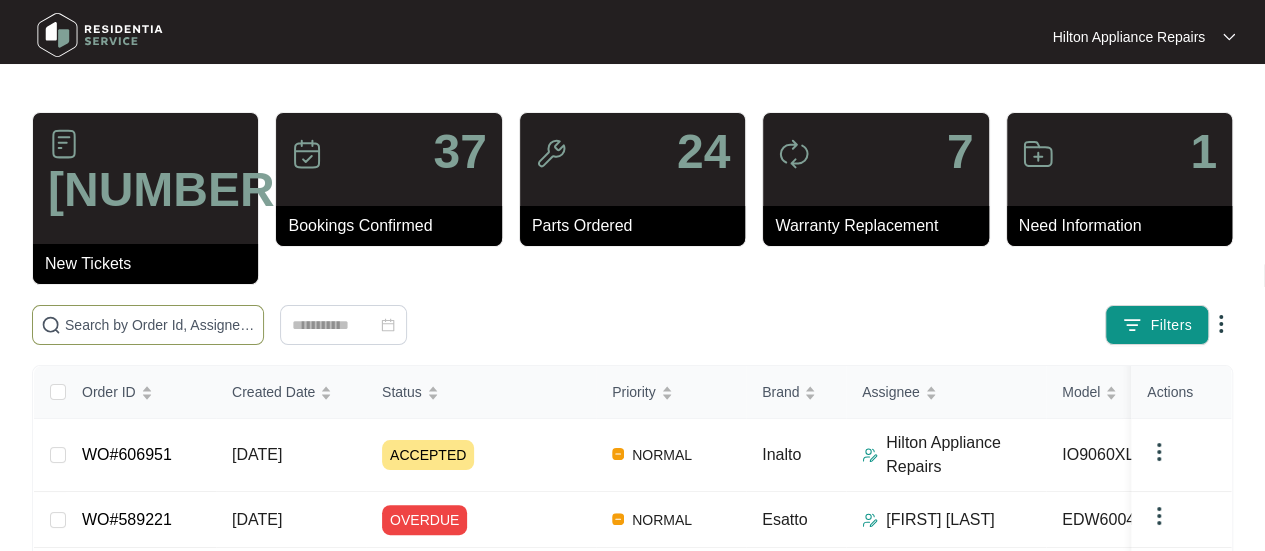 click at bounding box center [160, 325] 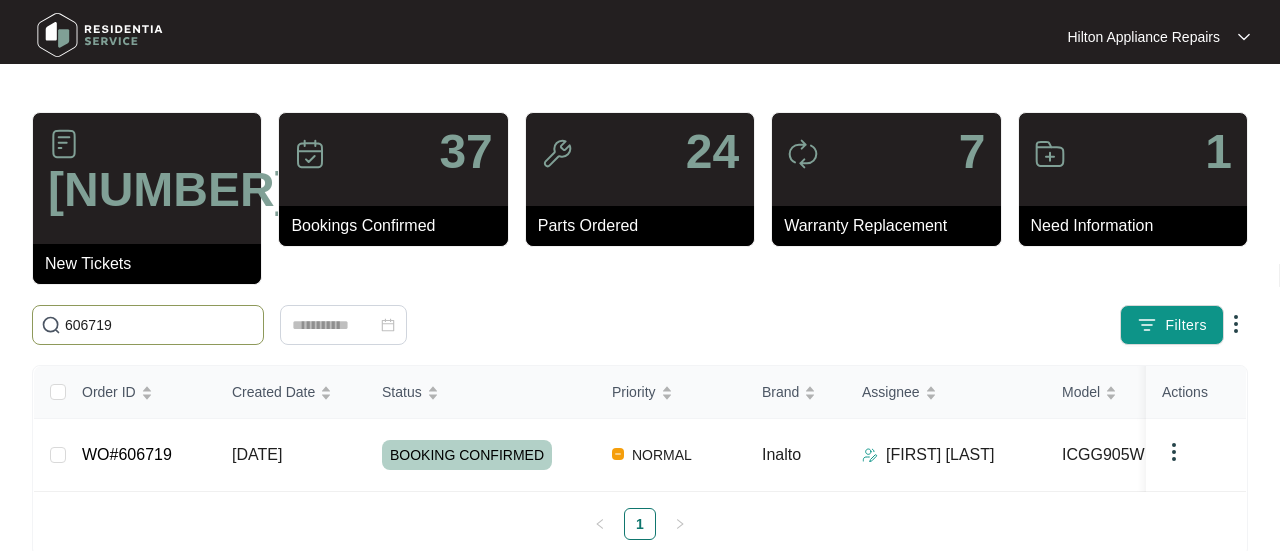 drag, startPoint x: 159, startPoint y: 287, endPoint x: 1, endPoint y: 280, distance: 158.15498 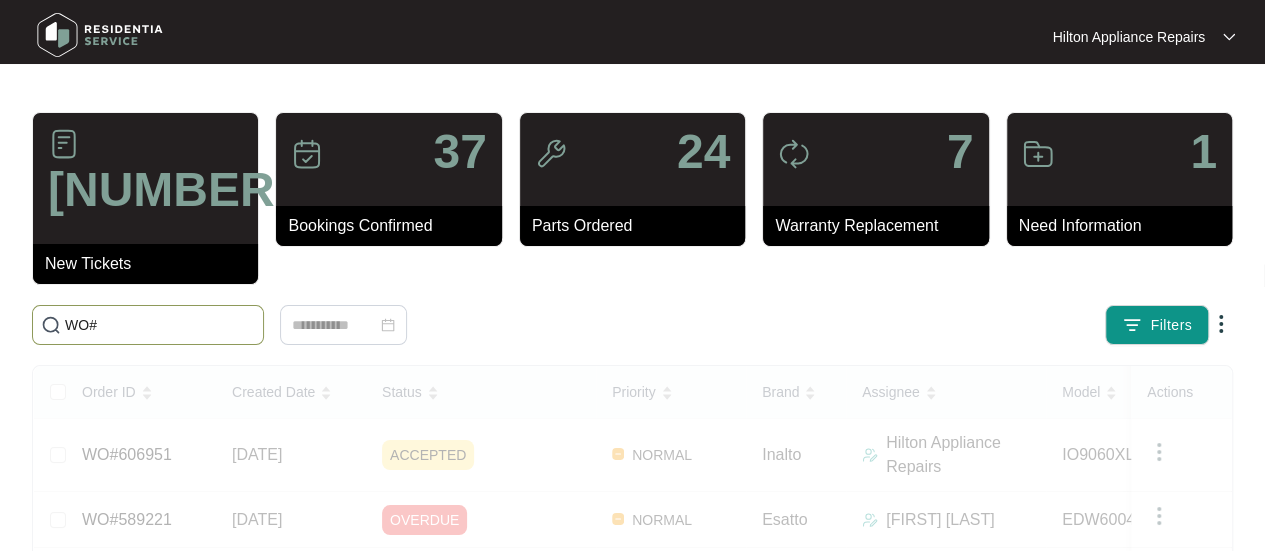 paste on "606886" 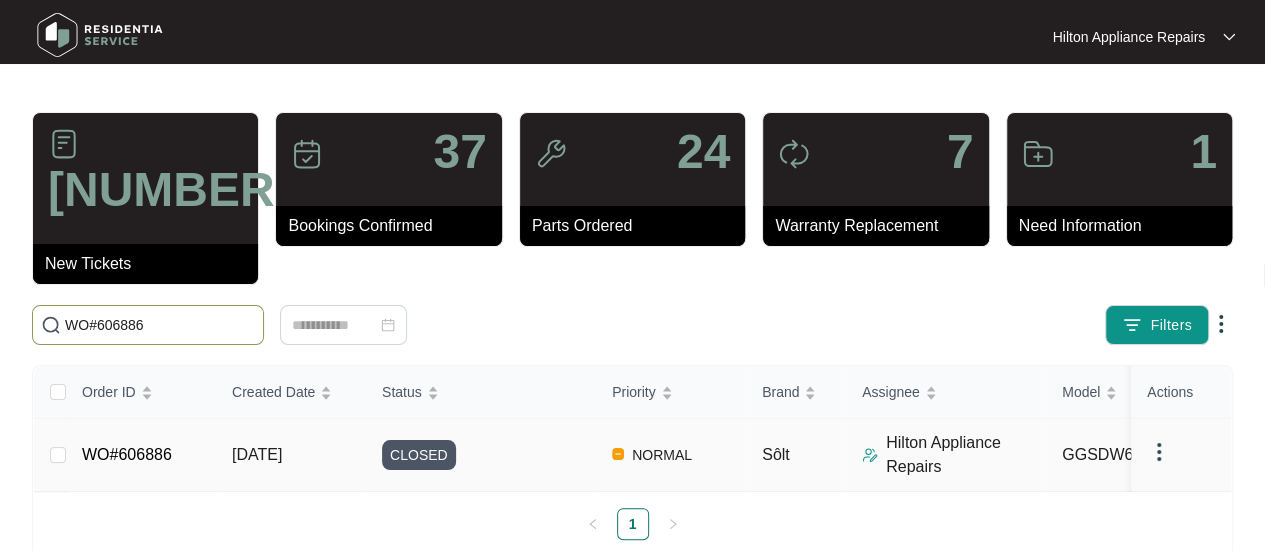 type on "WO#606886" 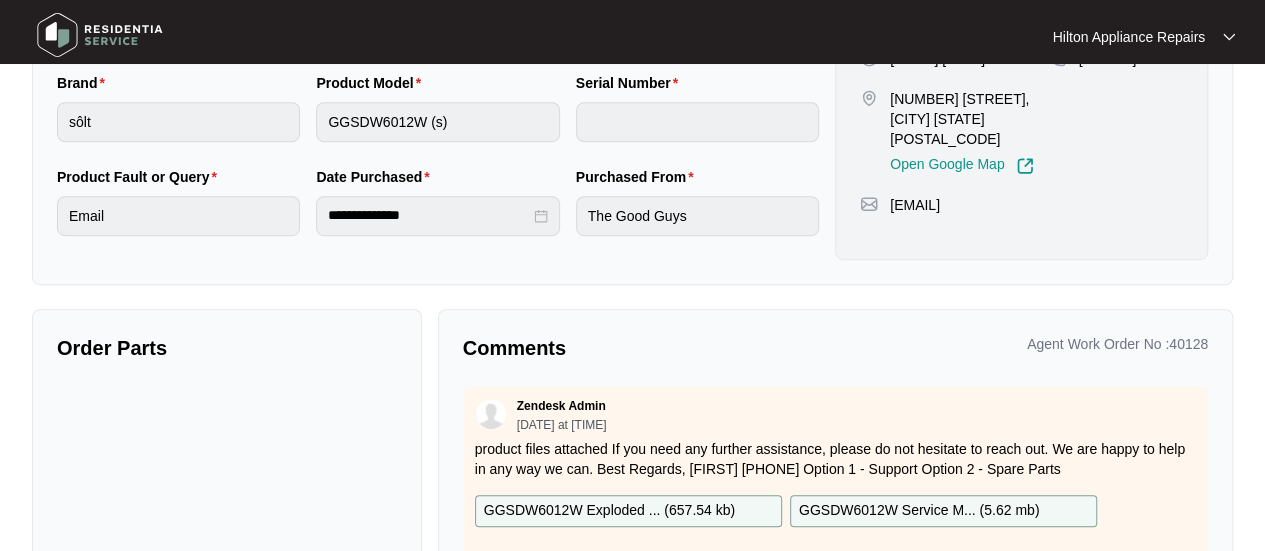 scroll, scrollTop: 558, scrollLeft: 0, axis: vertical 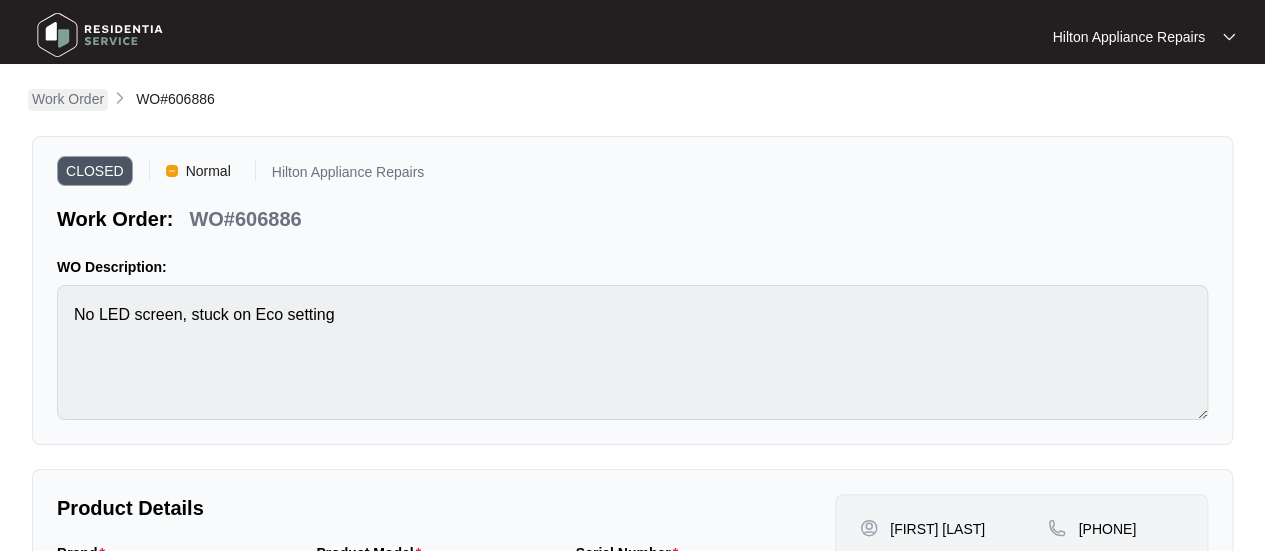 click on "Work Order" at bounding box center (68, 99) 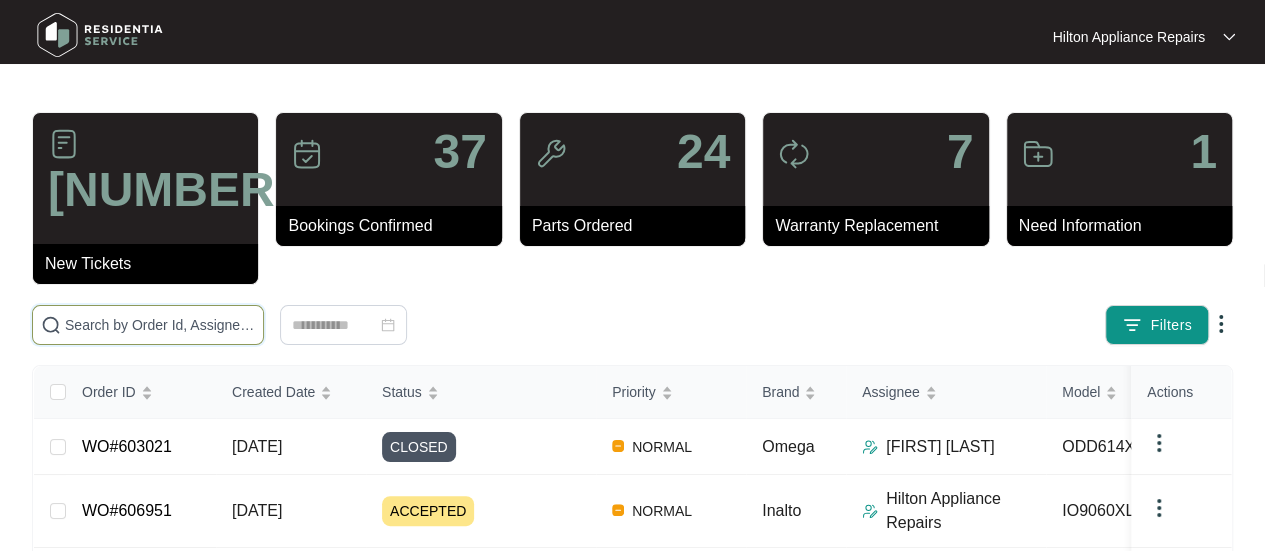 drag, startPoint x: 78, startPoint y: 275, endPoint x: 96, endPoint y: 289, distance: 22.803509 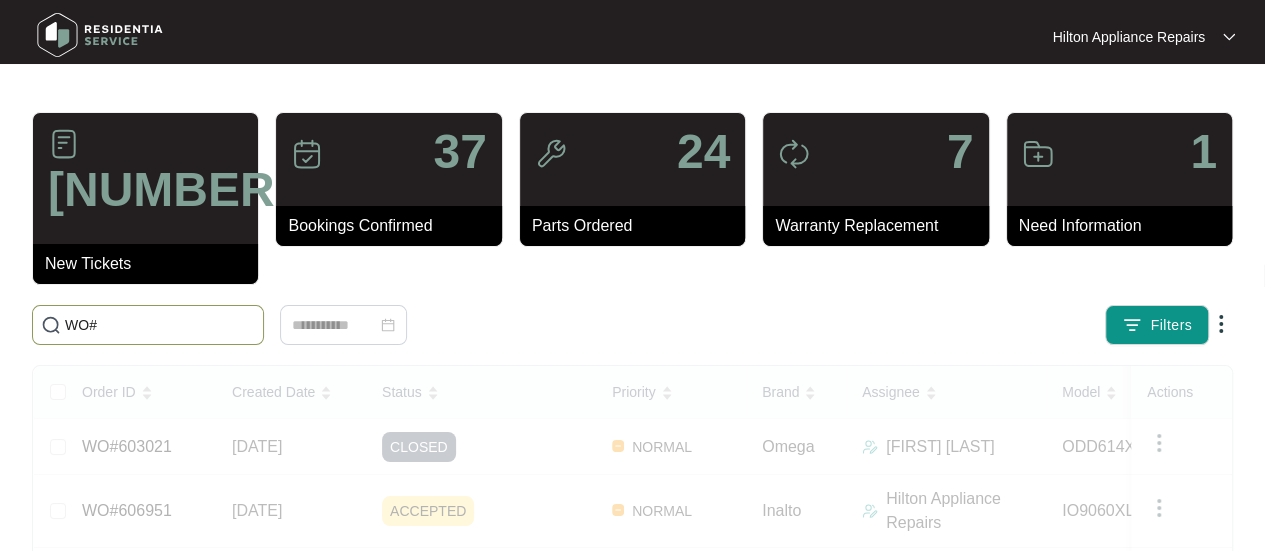 paste on "600283" 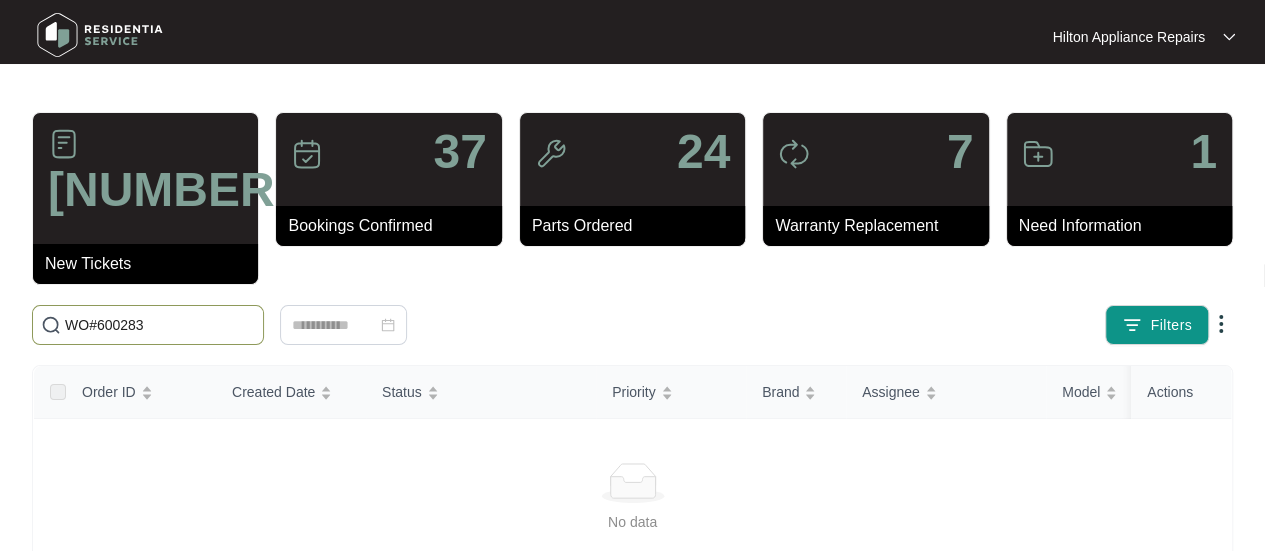 click on "WO#600283" at bounding box center [160, 325] 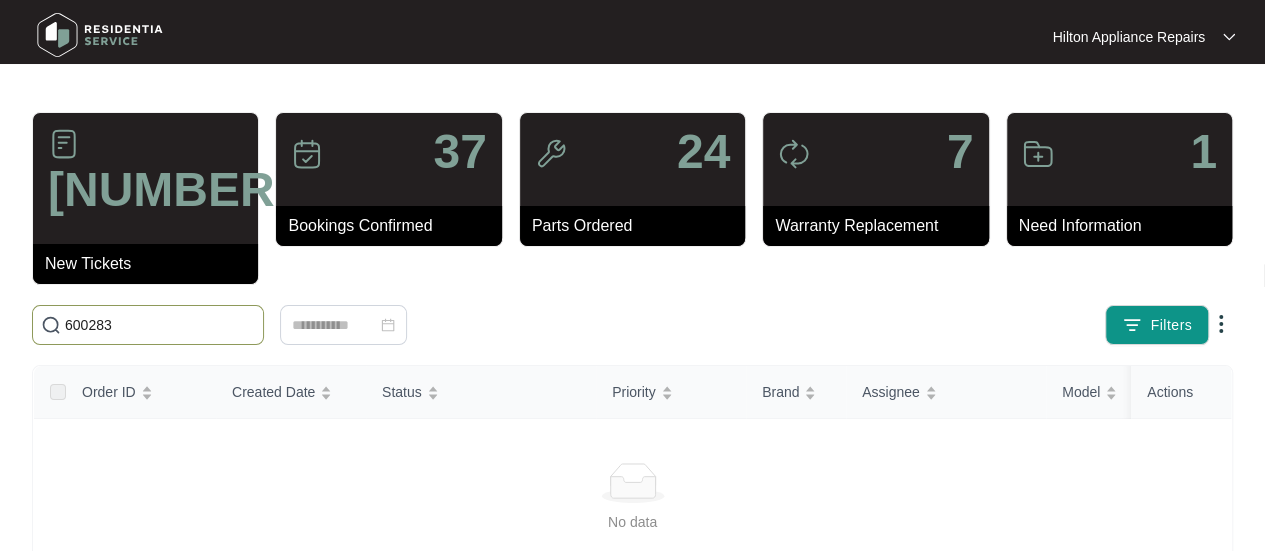 click on "600283" at bounding box center (160, 325) 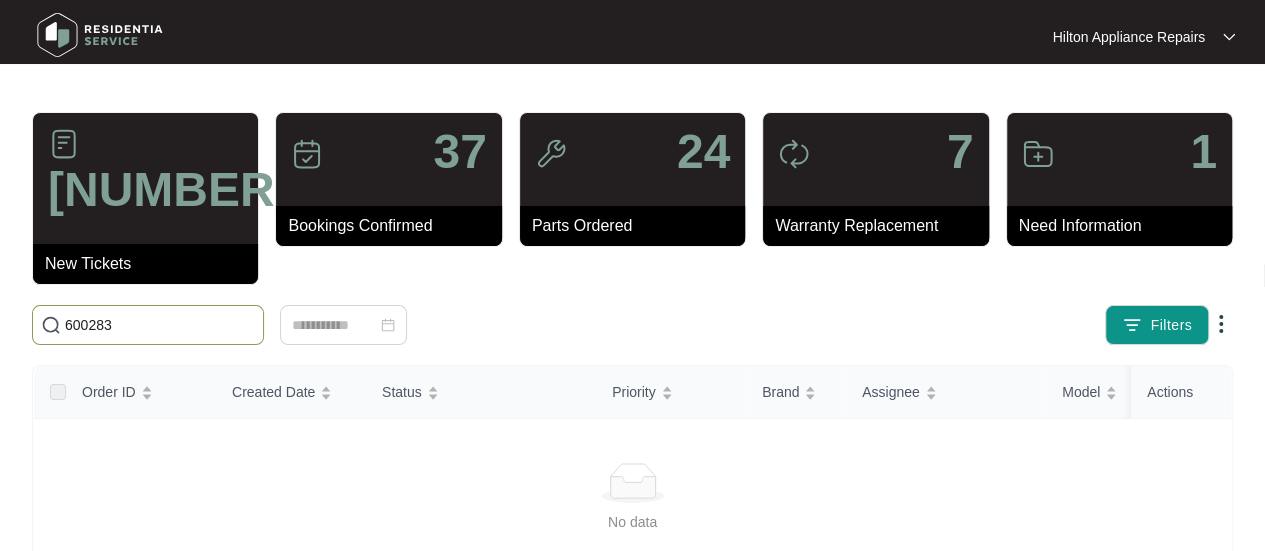 drag, startPoint x: 126, startPoint y: 289, endPoint x: 49, endPoint y: 289, distance: 77 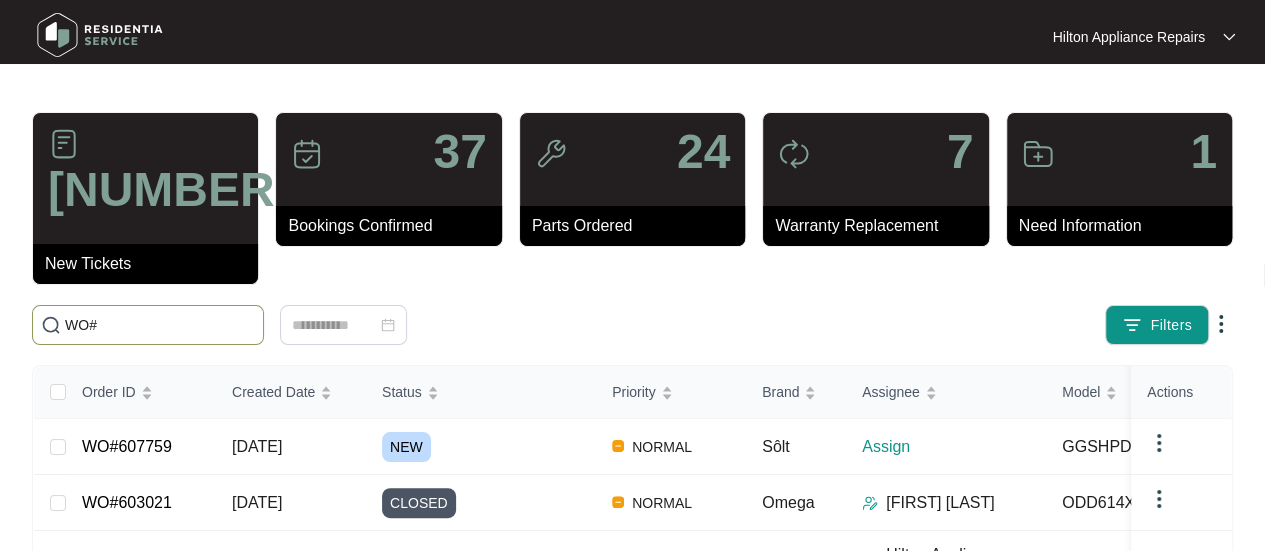 paste on "607527" 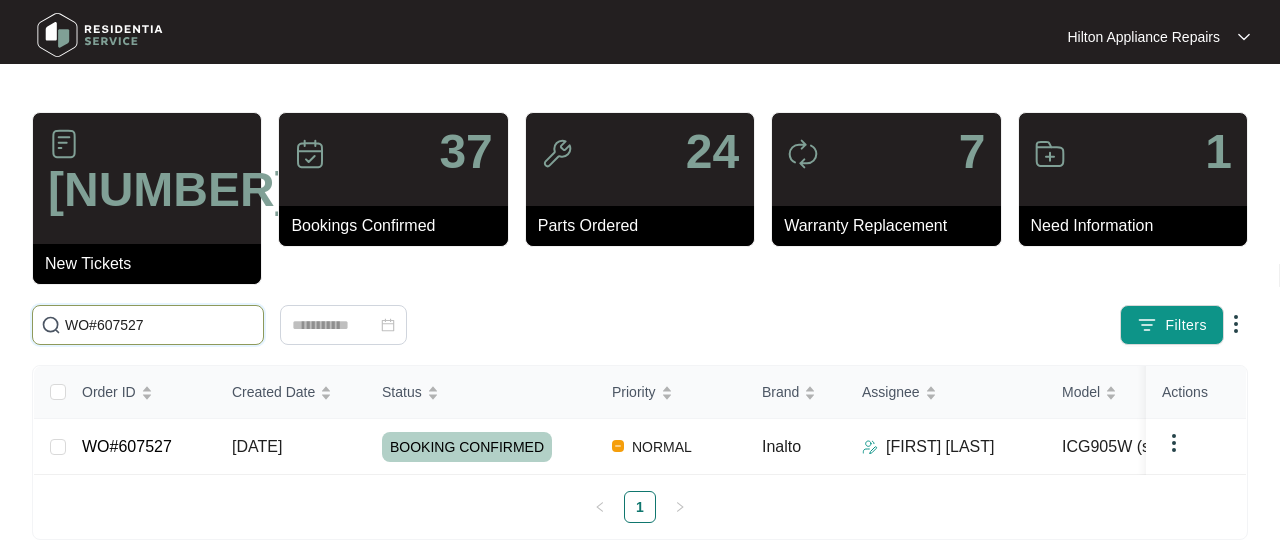 click on "WO#607527" at bounding box center (160, 325) 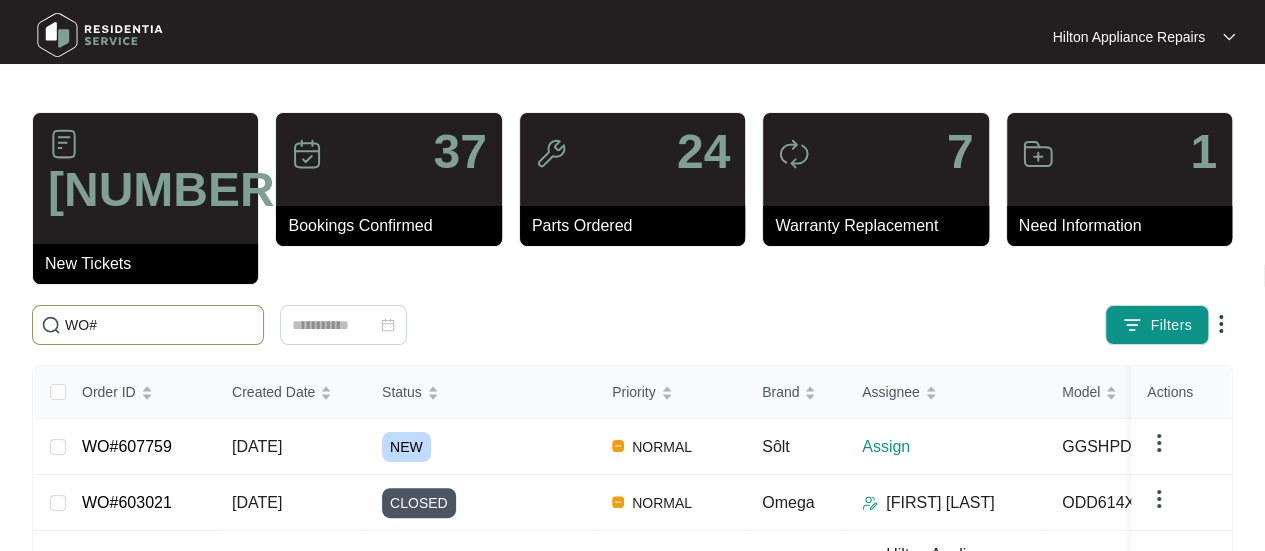 paste on "604434" 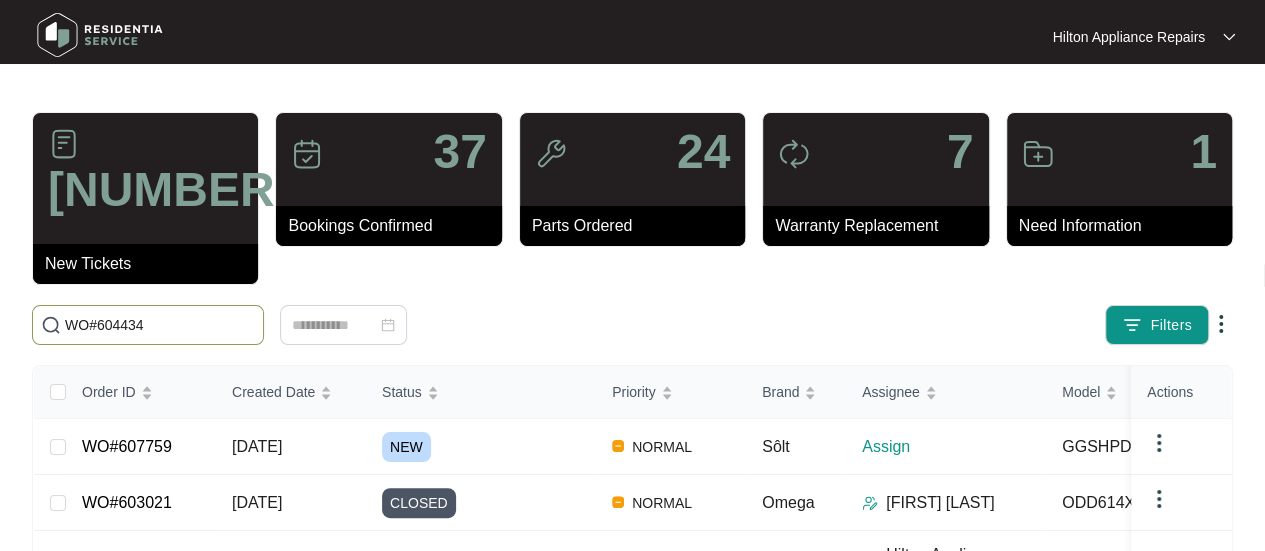 type on "WO#604434" 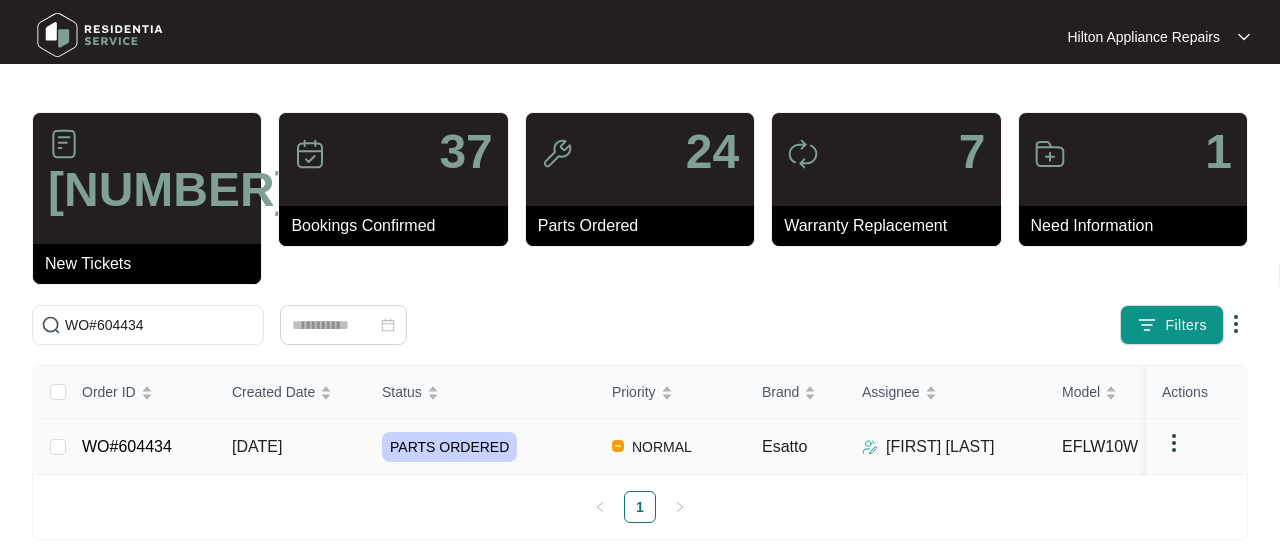 click on "25/06/2025" at bounding box center (58, 447) 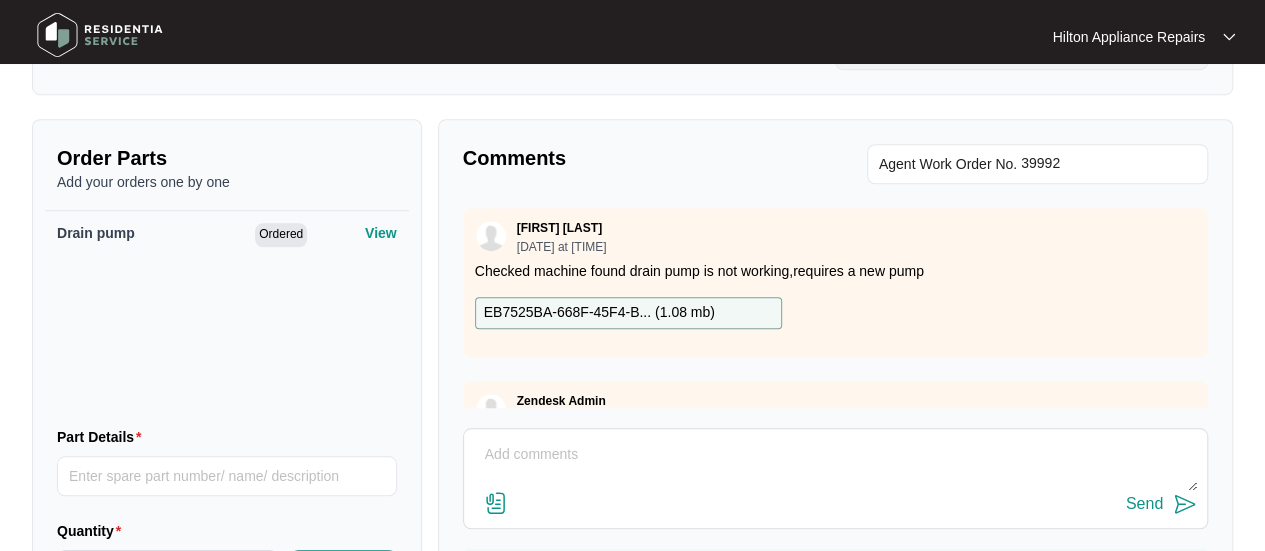 scroll, scrollTop: 791, scrollLeft: 0, axis: vertical 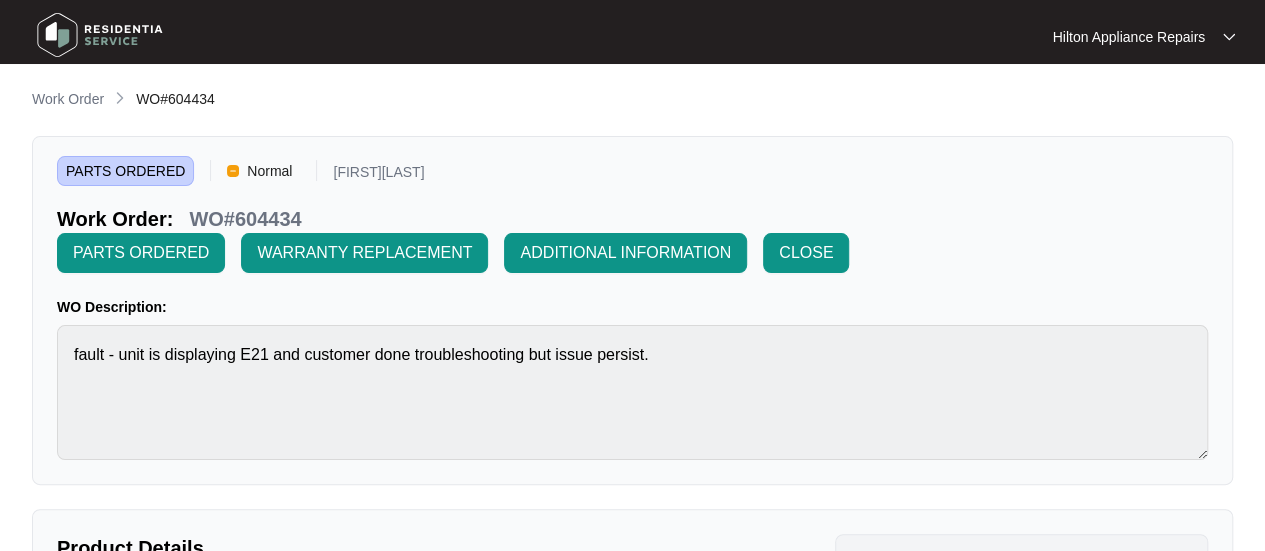 click on "Work Order" at bounding box center (68, 99) 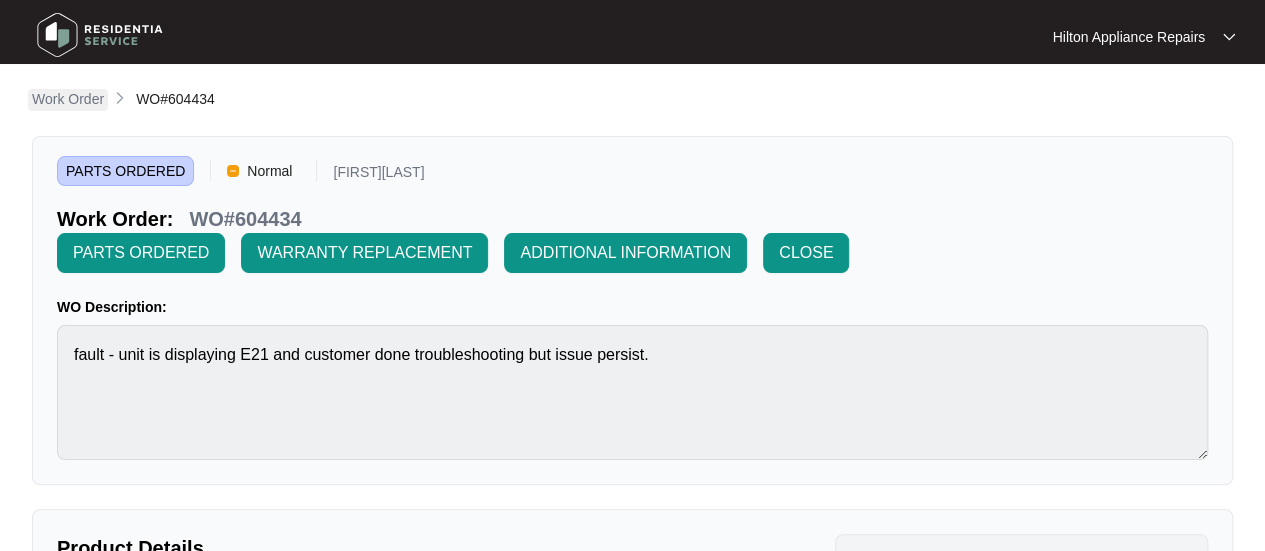 click on "Work Order" at bounding box center [68, 99] 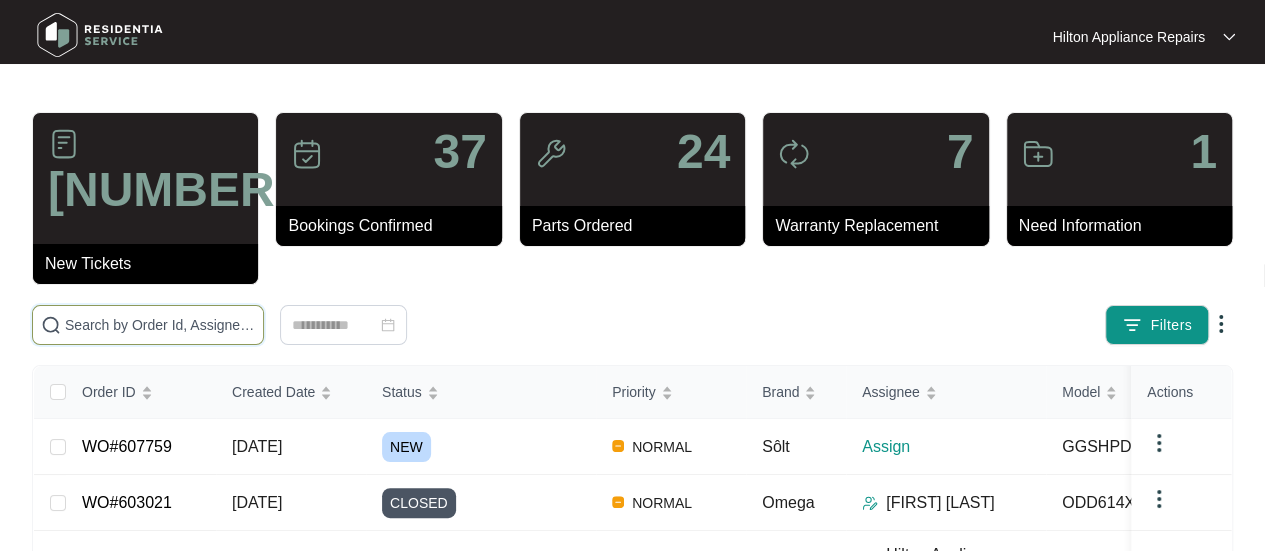 click at bounding box center [160, 325] 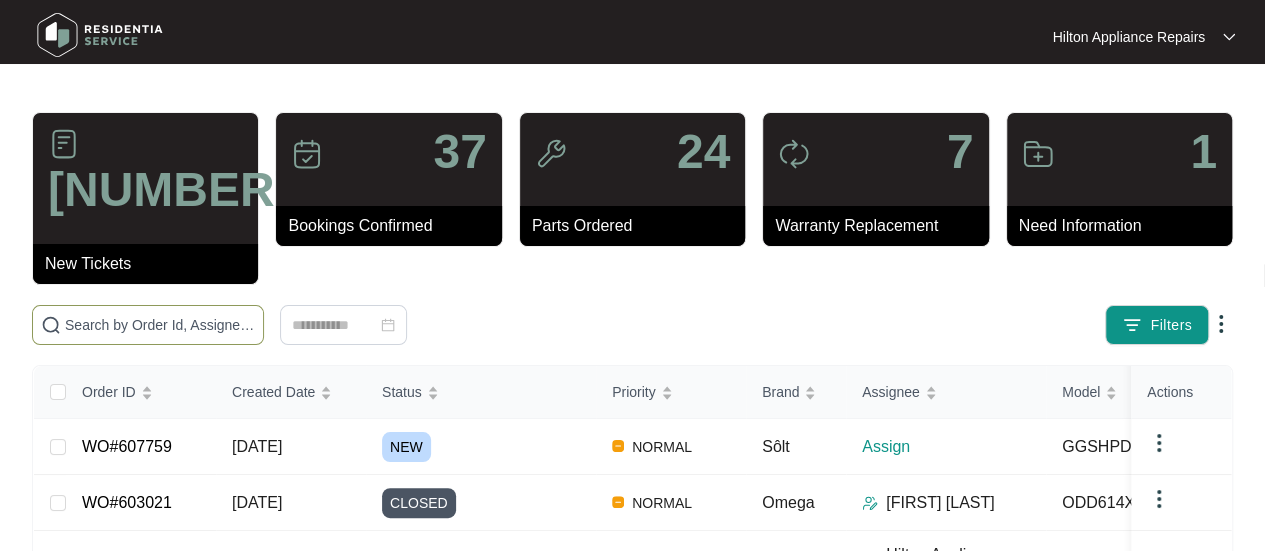 paste on "605188" 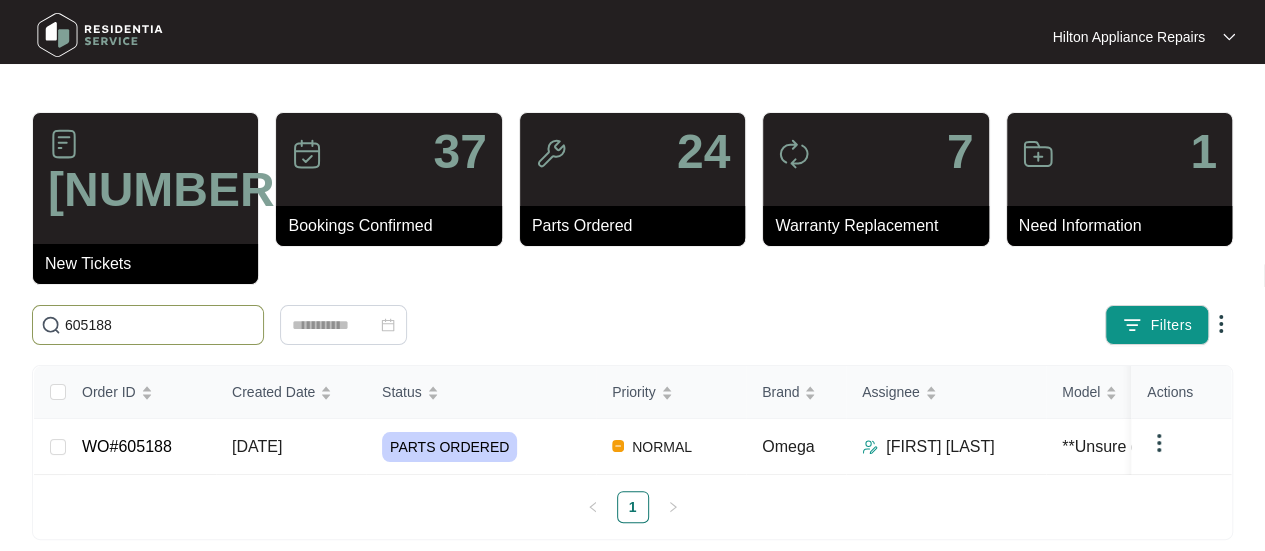 click on "605188" at bounding box center [160, 325] 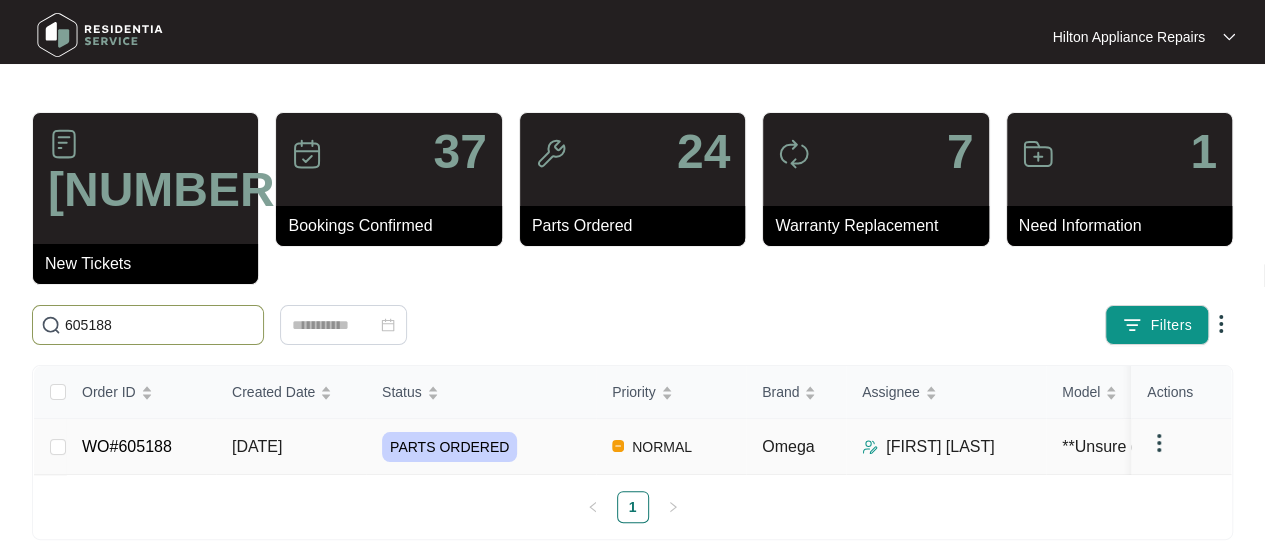 type on "605188" 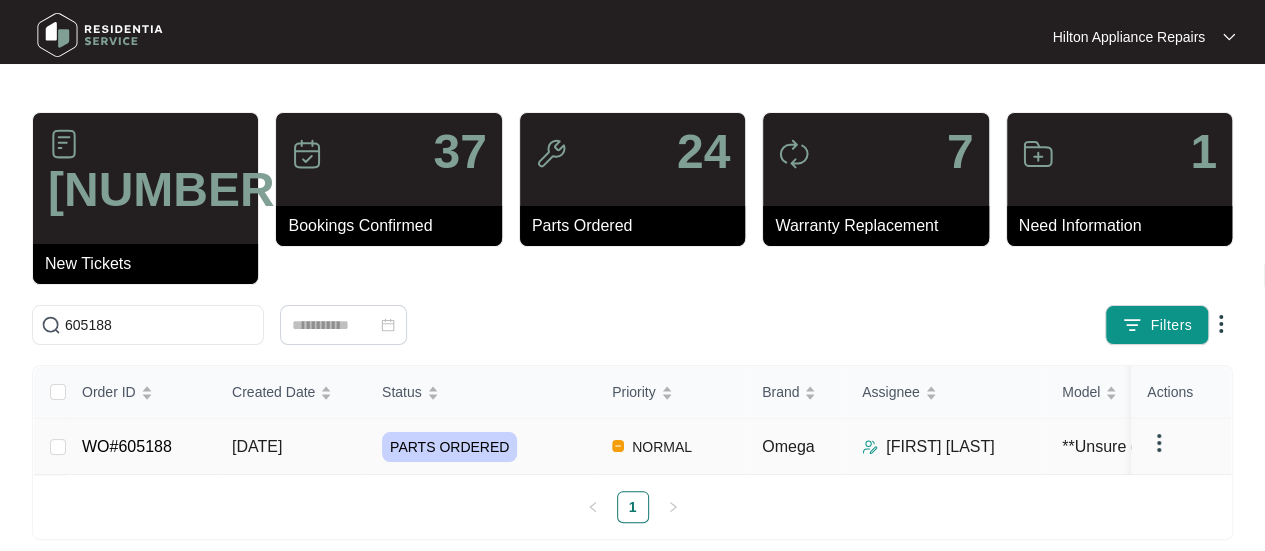 click on "26/06/2025" at bounding box center (291, 447) 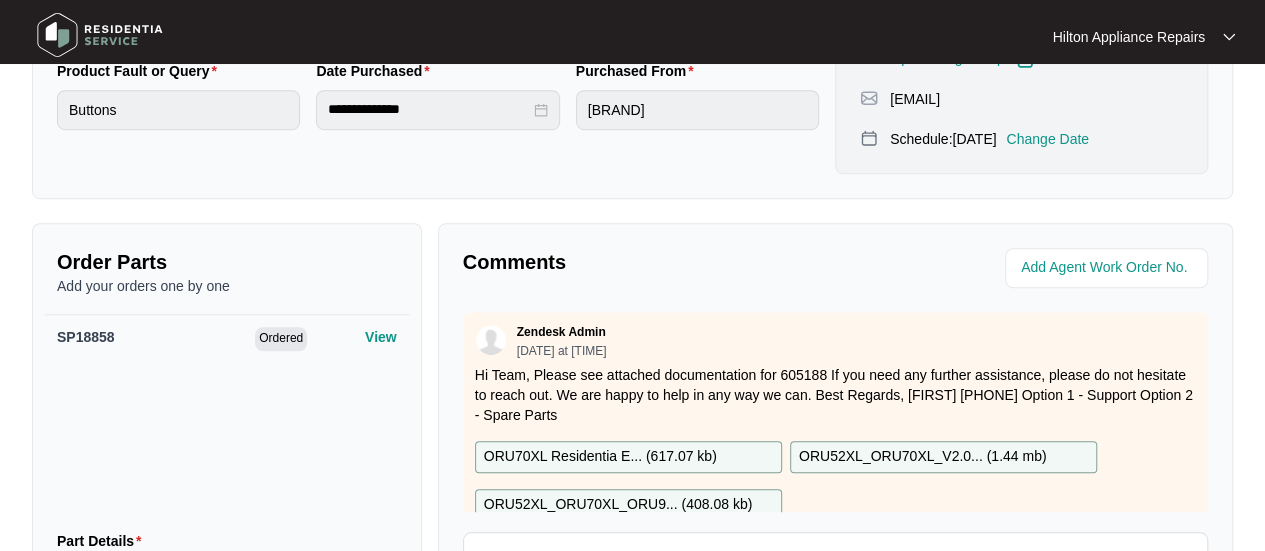 scroll, scrollTop: 791, scrollLeft: 0, axis: vertical 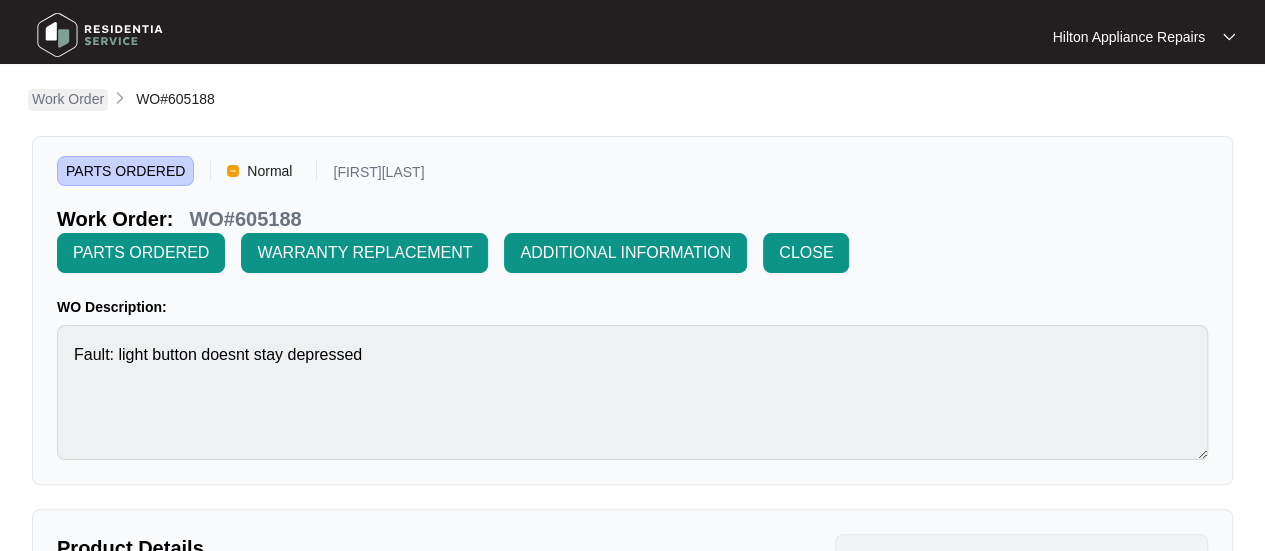 click on "Work Order" at bounding box center [68, 99] 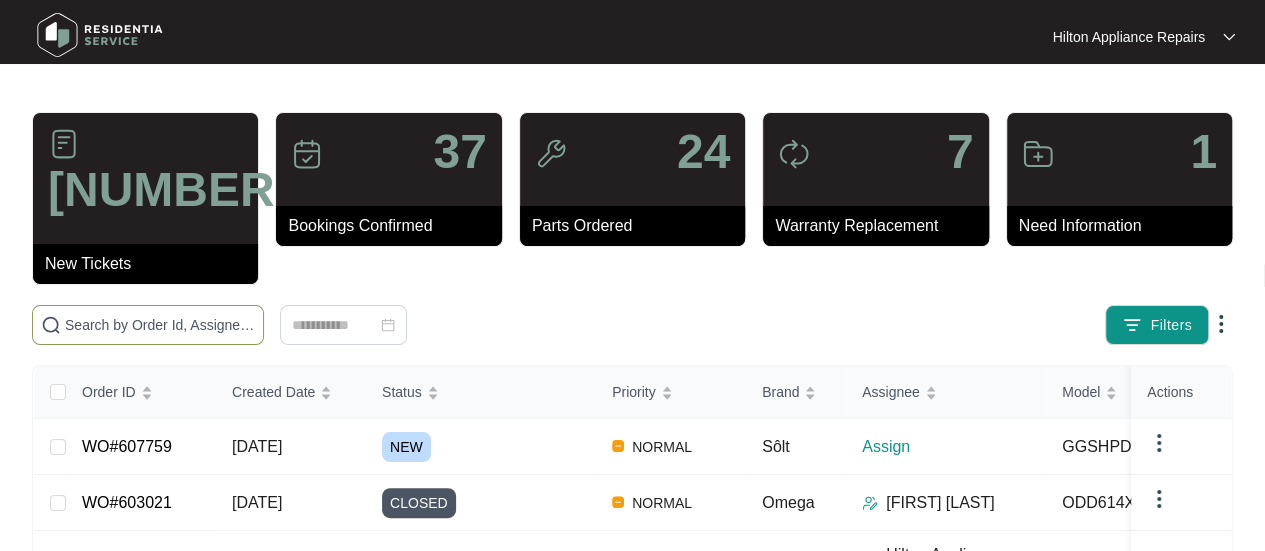 click at bounding box center [160, 325] 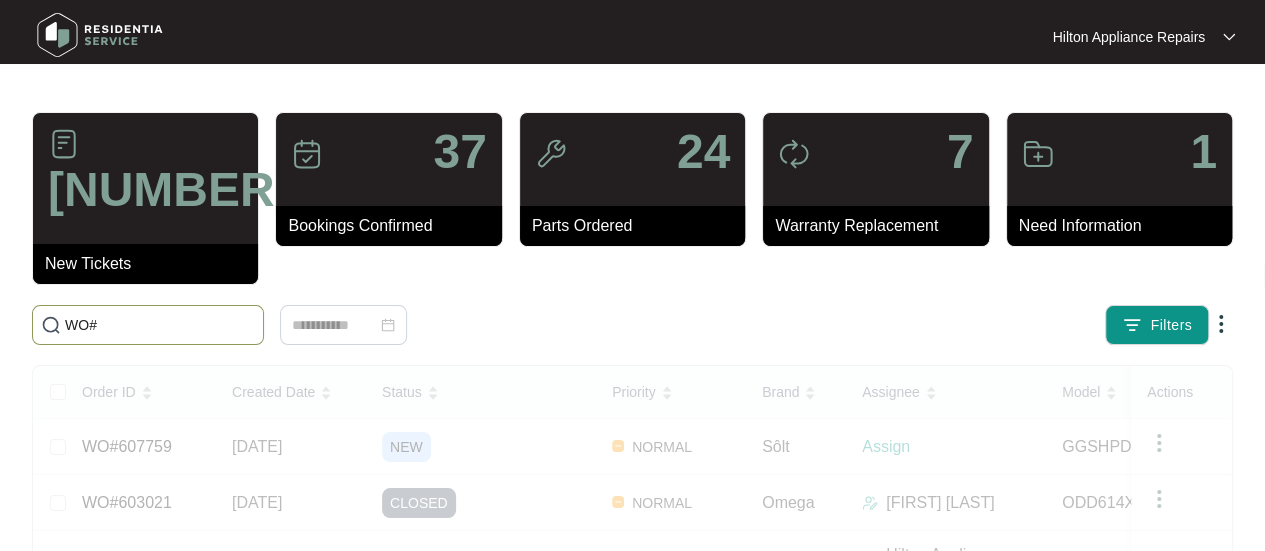 paste on "607444" 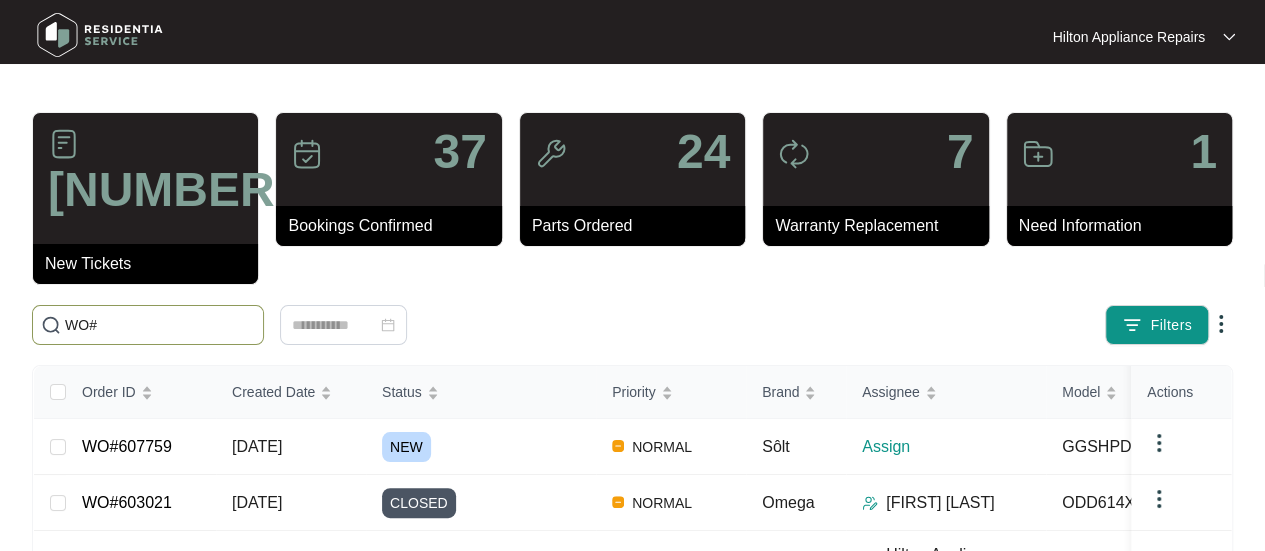type on "WO#607444" 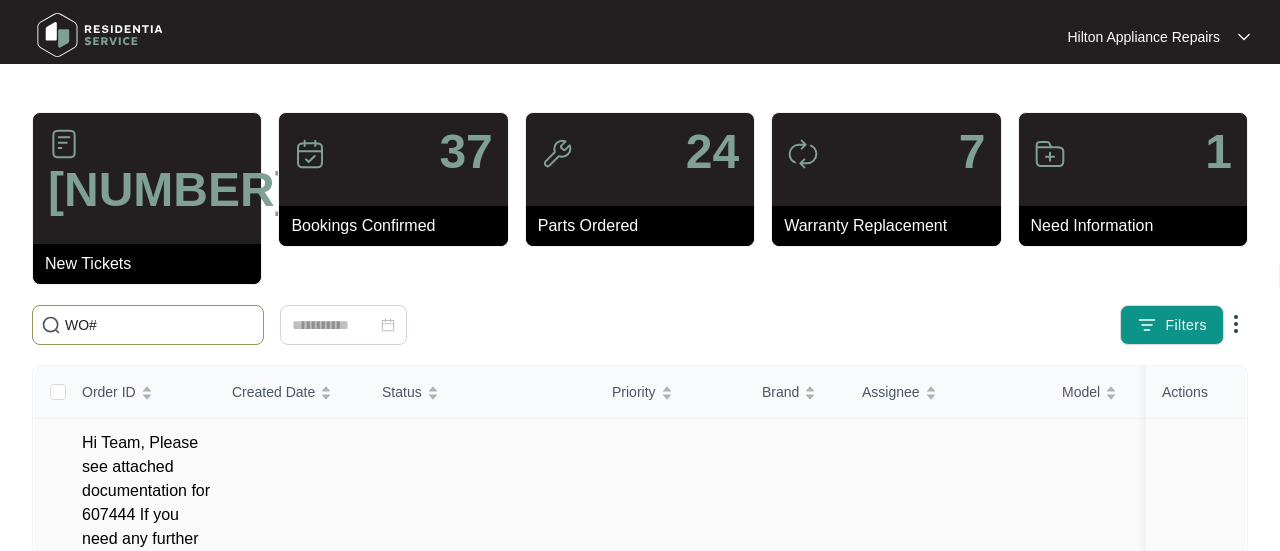 click on "[DD]/[MM]/[YYYY]" at bounding box center [58, 611] 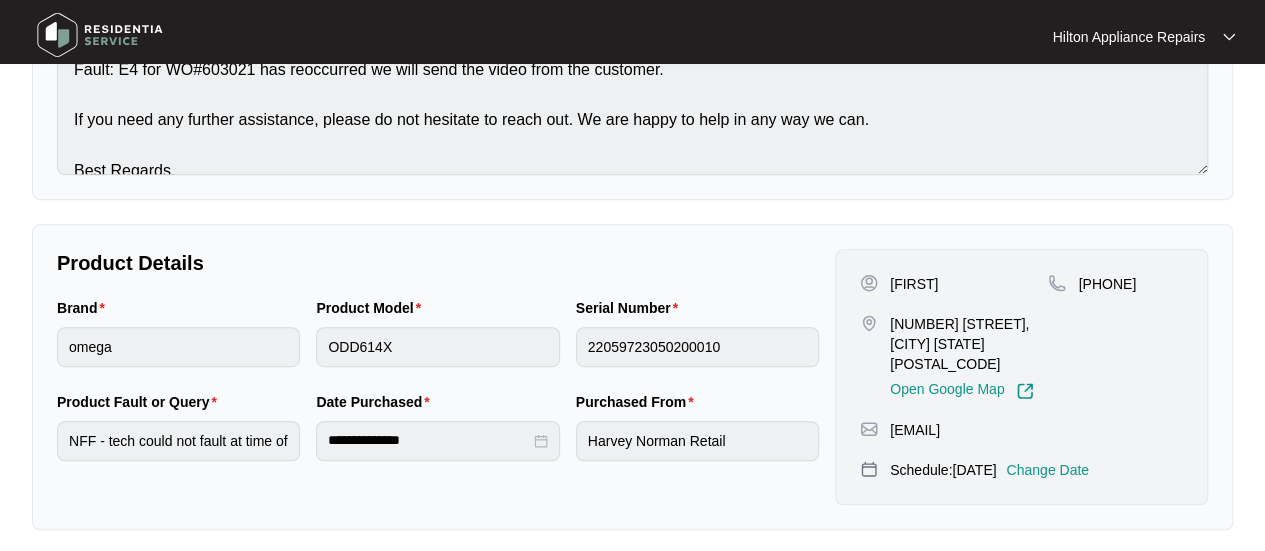 scroll, scrollTop: 600, scrollLeft: 0, axis: vertical 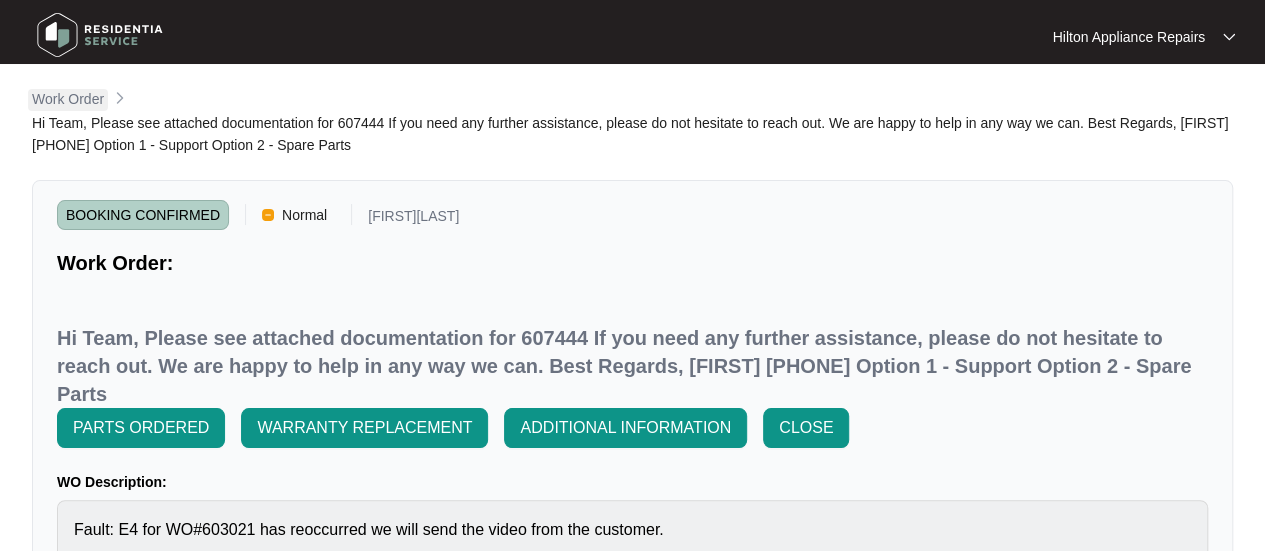click on "Work Order" at bounding box center [68, 99] 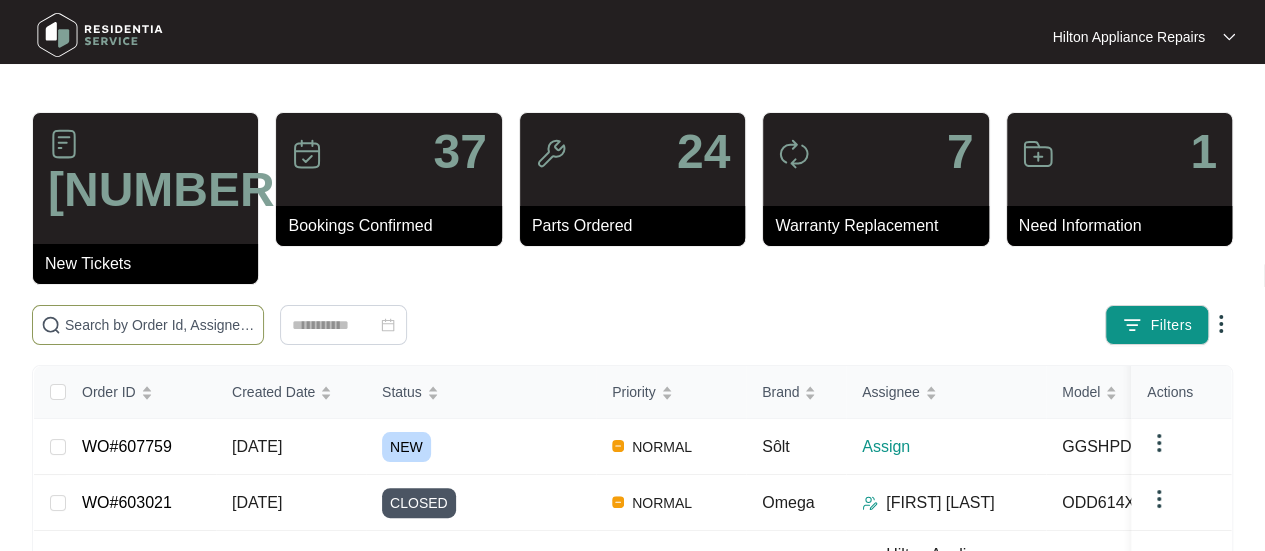 click at bounding box center (148, 325) 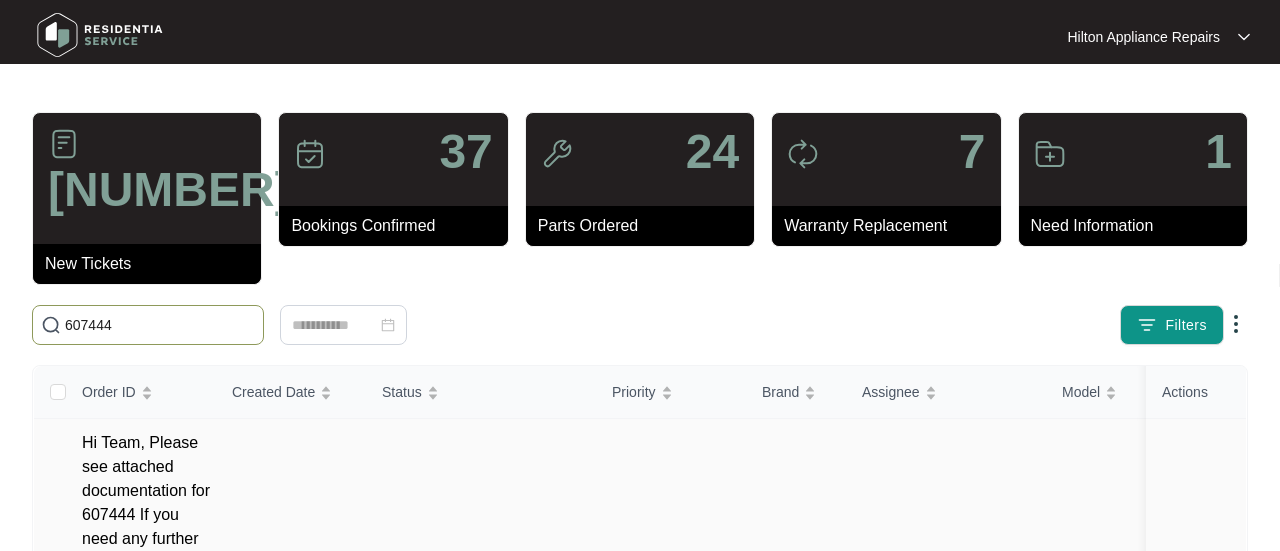 type on "607444" 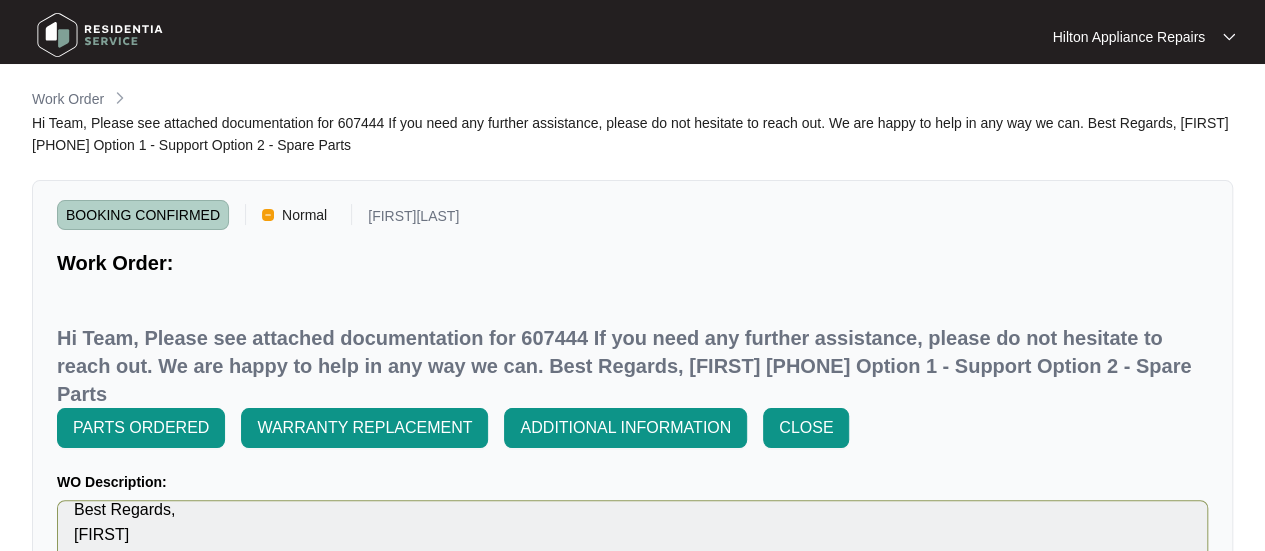 scroll, scrollTop: 125, scrollLeft: 0, axis: vertical 